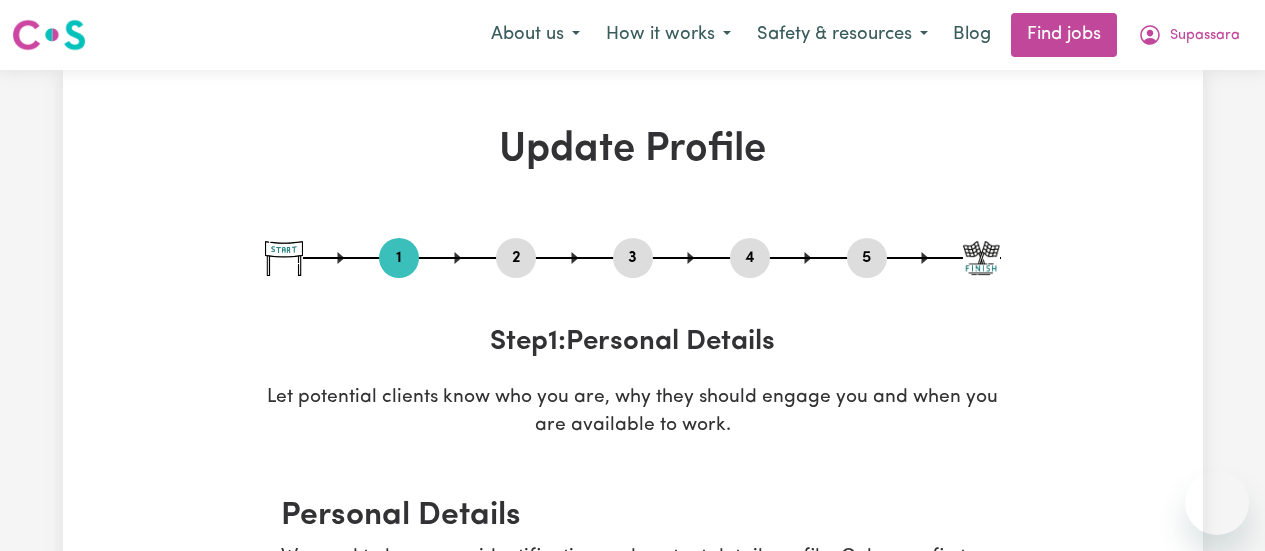 select on "[DEMOGRAPHIC_DATA]" 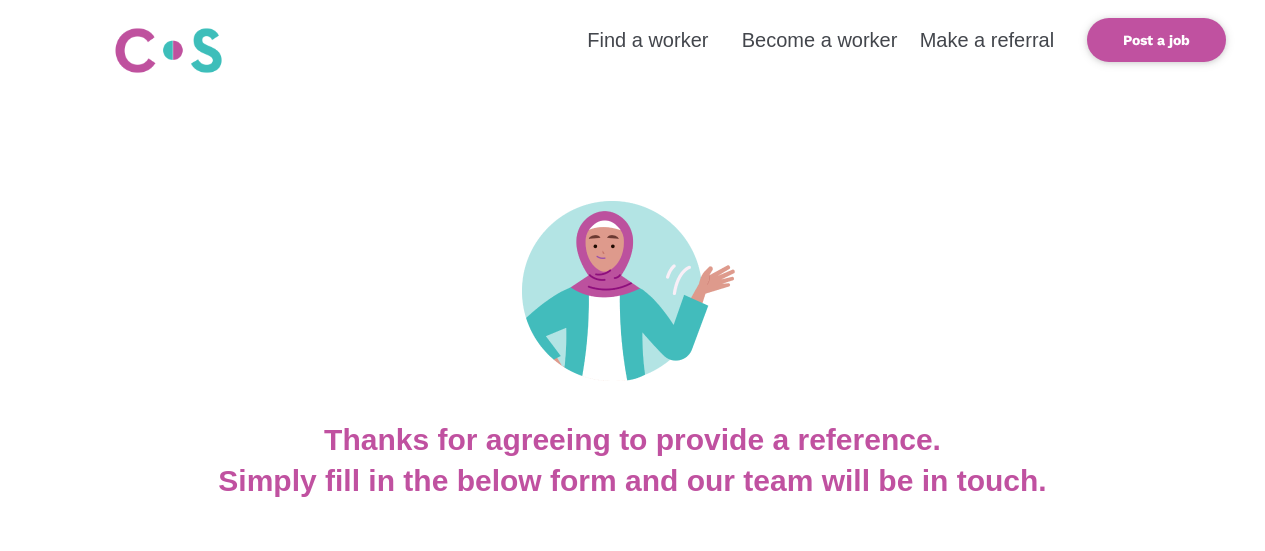 scroll, scrollTop: 770, scrollLeft: 0, axis: vertical 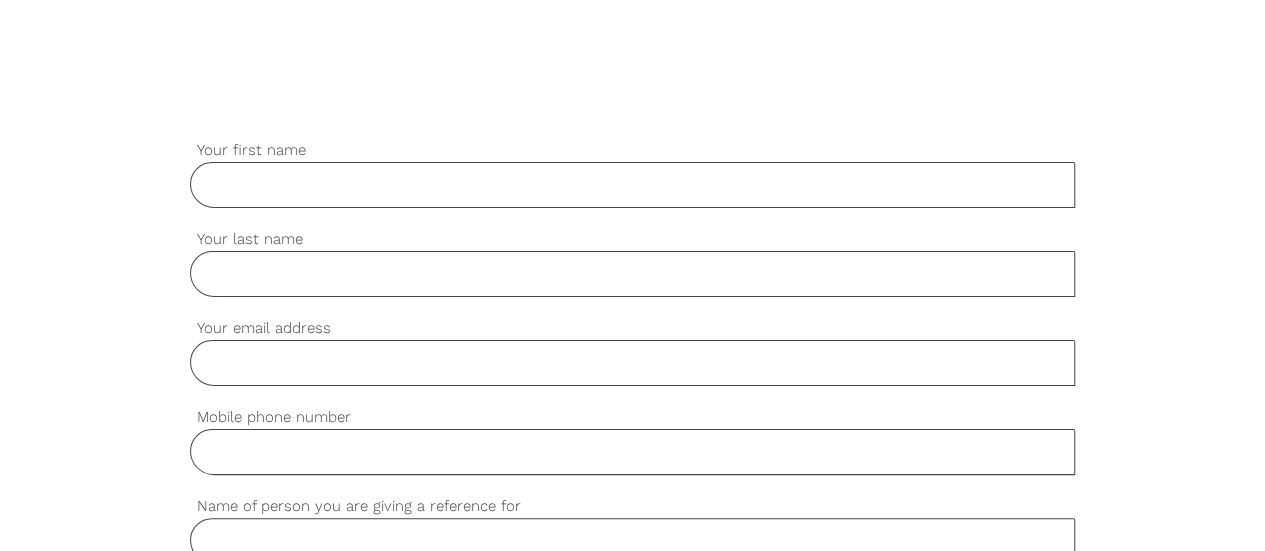 click on "Your first name" at bounding box center [633, 185] 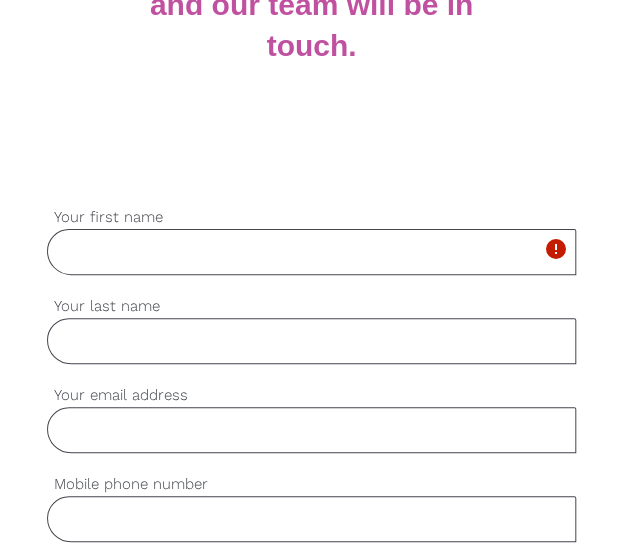 click on "Your first name" at bounding box center (312, 252) 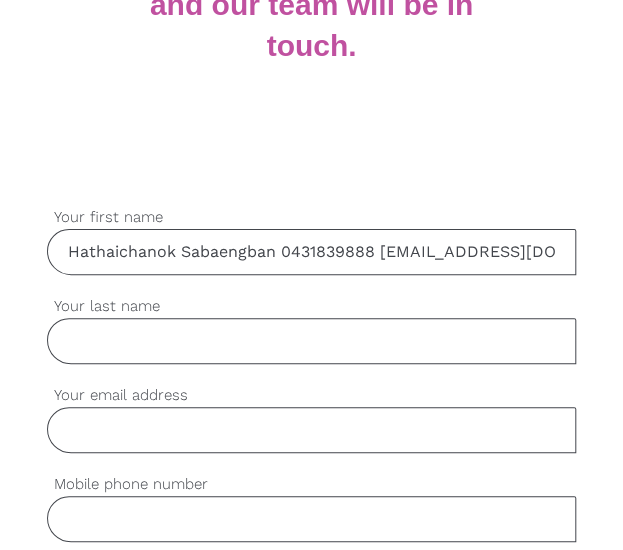 scroll, scrollTop: 0, scrollLeft: 82, axis: horizontal 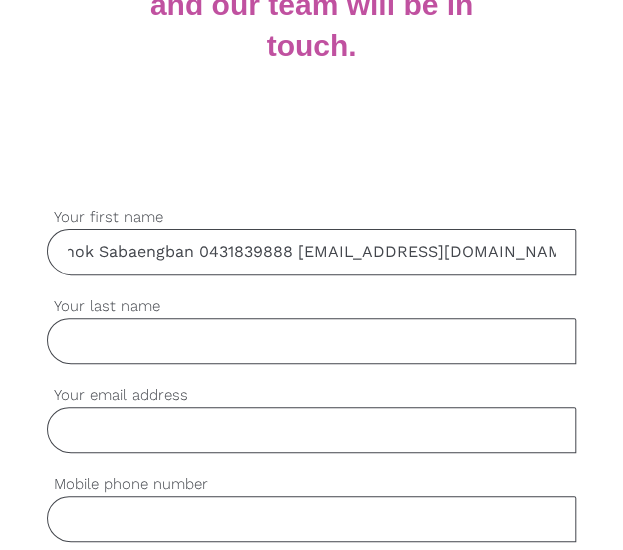 drag, startPoint x: 191, startPoint y: 246, endPoint x: 637, endPoint y: 263, distance: 446.32388 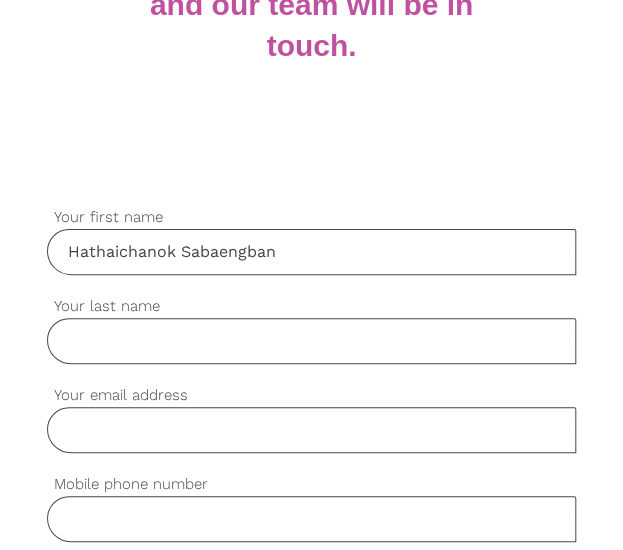 scroll, scrollTop: 0, scrollLeft: 0, axis: both 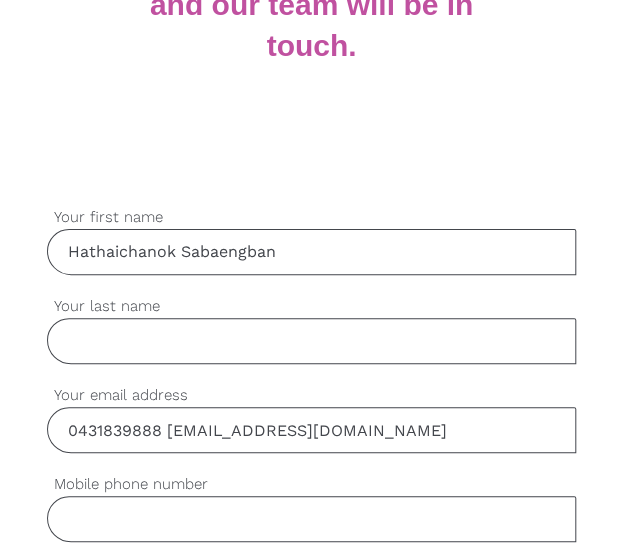 drag, startPoint x: 170, startPoint y: 432, endPoint x: 6, endPoint y: 421, distance: 164.36848 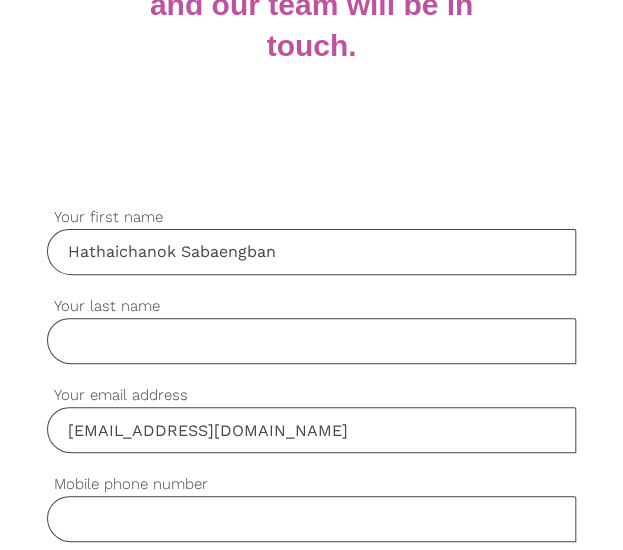 type on "Hathaichanok.sabg@hotmail.com" 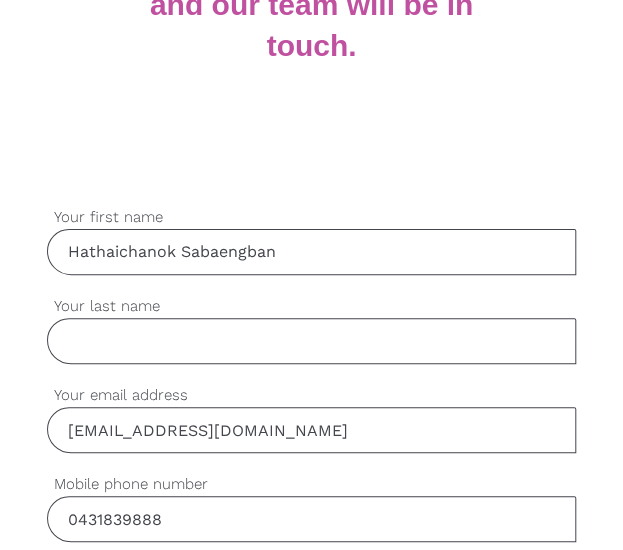 type on "0431839888" 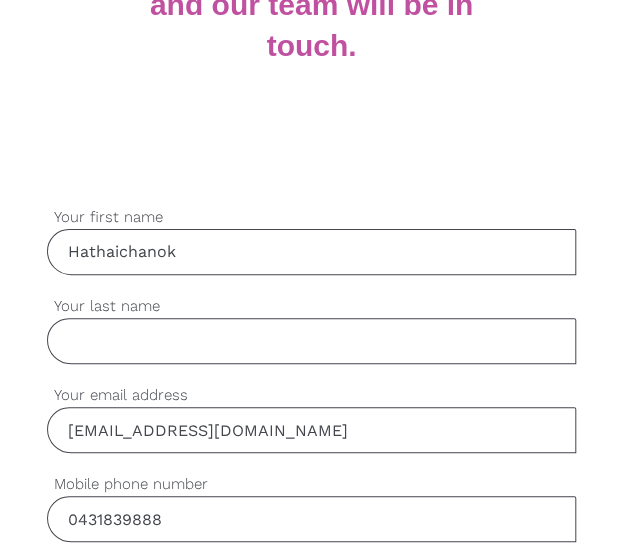 type on "Hathaichanok" 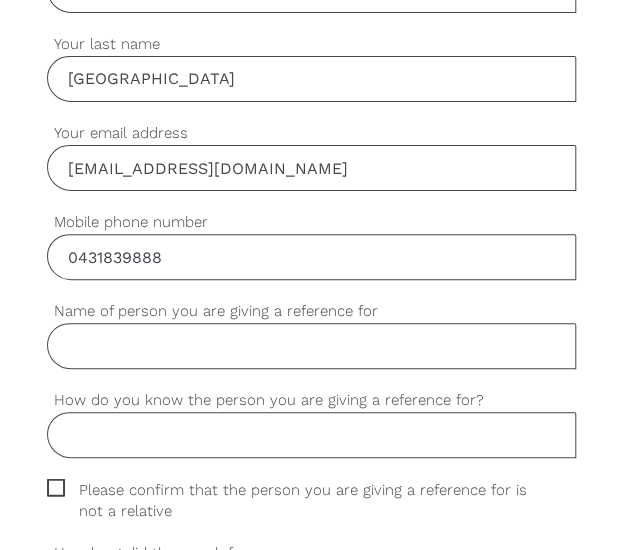 scroll, scrollTop: 810, scrollLeft: 0, axis: vertical 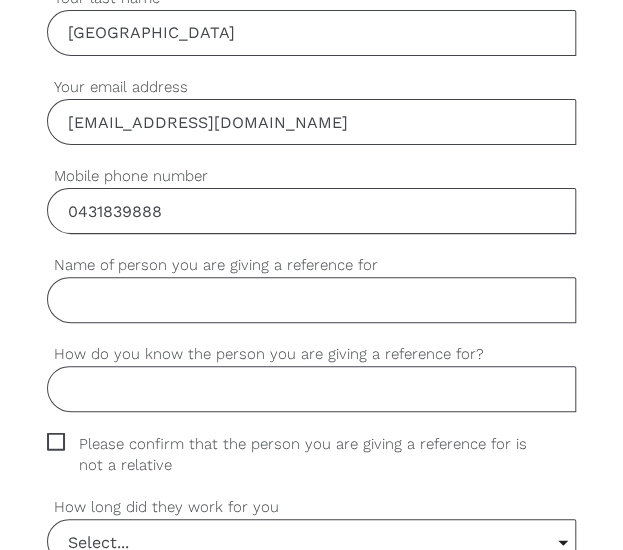 type on "Sabaengban" 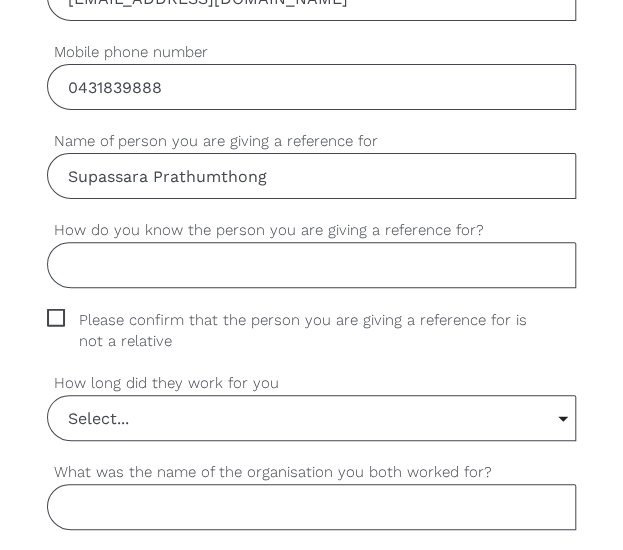 scroll, scrollTop: 936, scrollLeft: 0, axis: vertical 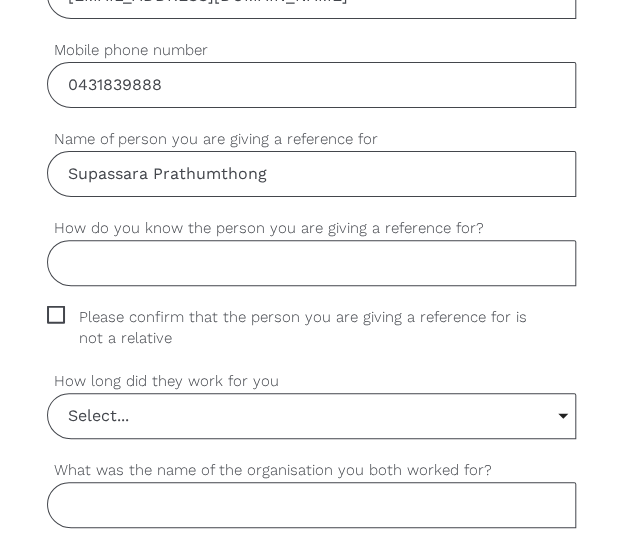 click on "How do you know the person you are giving a reference for?" at bounding box center (312, 263) 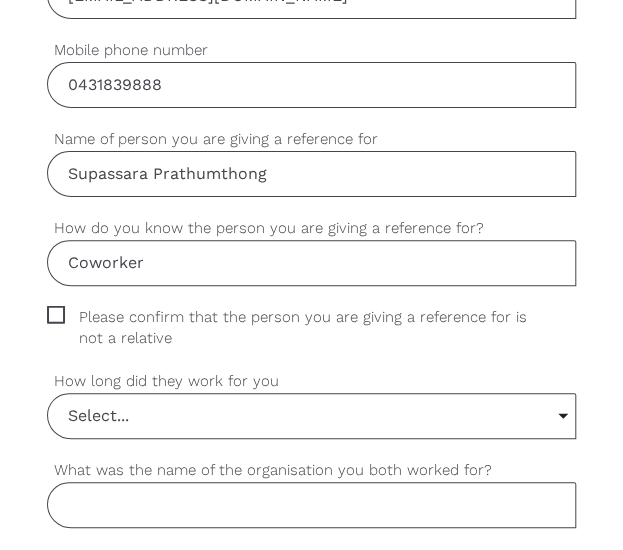 click on "Coworker" at bounding box center (312, 263) 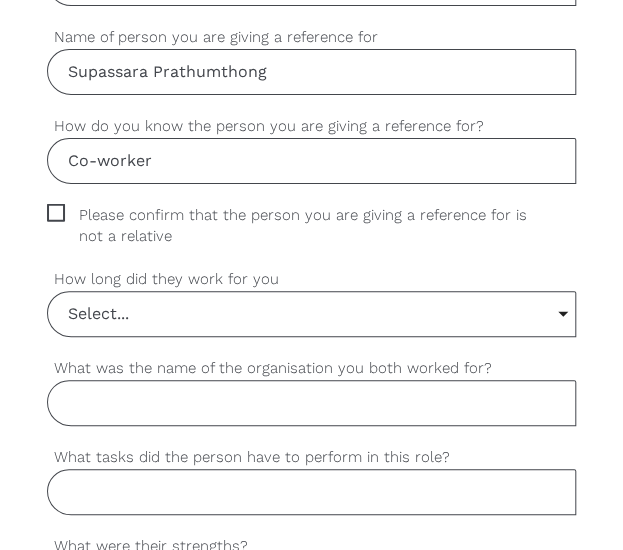 scroll, scrollTop: 1040, scrollLeft: 0, axis: vertical 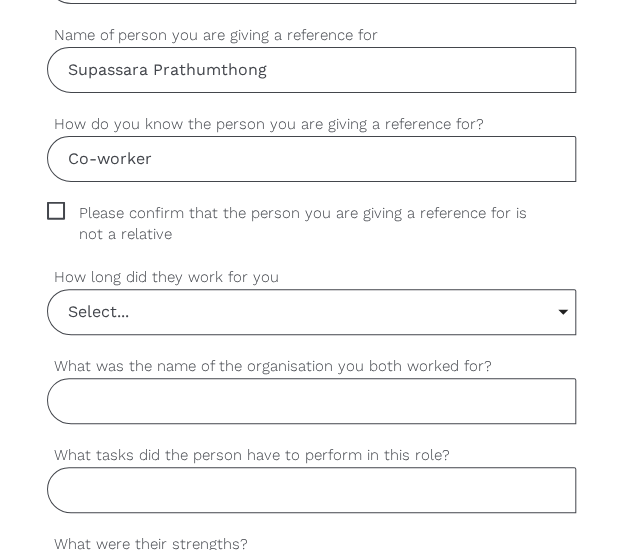 type on "Co-worker" 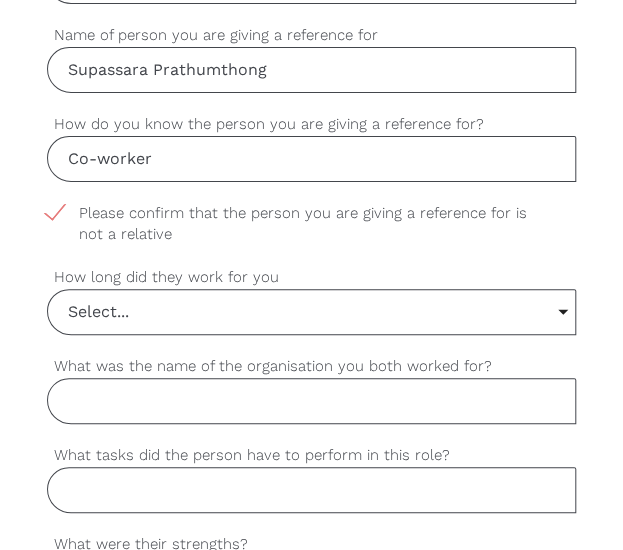 click on "Please confirm that the person you are giving a reference for is not a relative" at bounding box center [312, 224] 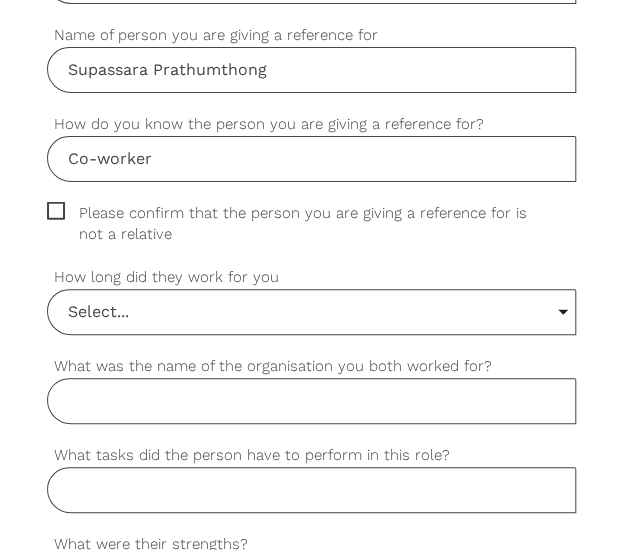 click on "Please confirm that the person you are giving a reference for is not a relative" at bounding box center (312, 224) 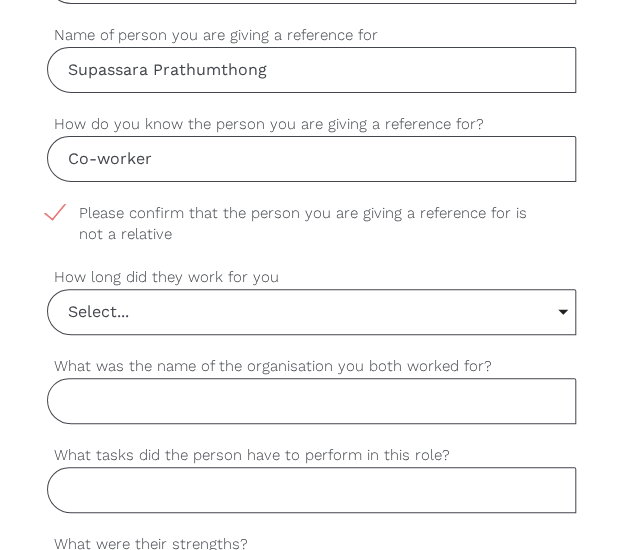click on "Select..." at bounding box center [312, 312] 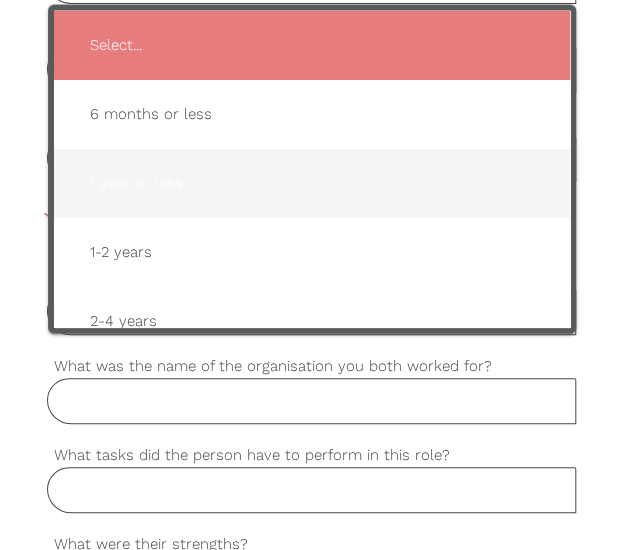 click on "1 year or less" at bounding box center [312, 183] 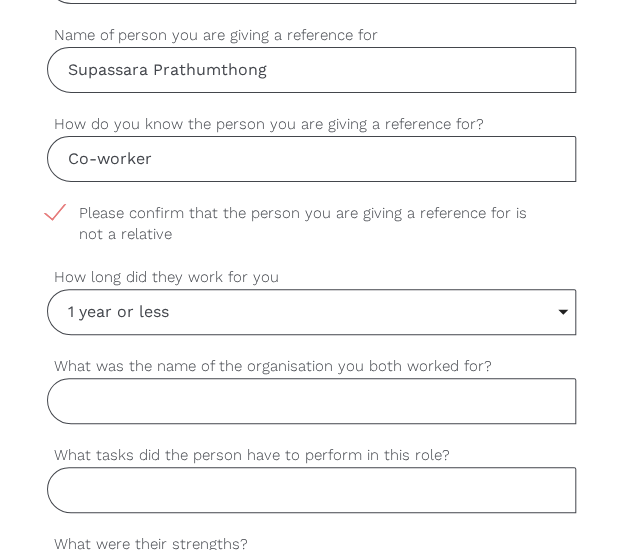 click on "settings   Hathaichanok Your first name   settings   Sabaengban Your last name   settings   Hathaichanok.sabg@hotmail.com Your email address   settings   0431839888 Mobile phone number   settings   Supassara Prathumthong Name of person you are giving a reference for   settings   Co-worker How do you know the person you are giving a reference for?   settings   Please confirm that the person you are giving a reference for is not a relative   settings   1 year or less Select... 6 months or less 1 year or less 1-2 years 2-4 years 5 years or more Select... 6 months or less 1 year or less 1-2 years 2-4 years 5 years or more How long did they work for you   settings   What was the name of the organisation you both worked for?   settings   What tasks did the person have to perform in this role?   settings   What were their strengths?   settings   What areas can they improve upon?   settings   Were they trustworthy? Please try and give an example of their trustworthiness   settings     settings   Select... Select..." at bounding box center (311, 609) 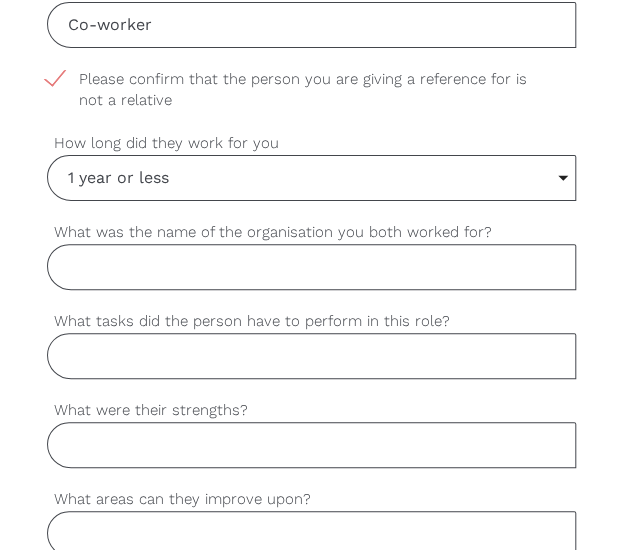 scroll, scrollTop: 1174, scrollLeft: 0, axis: vertical 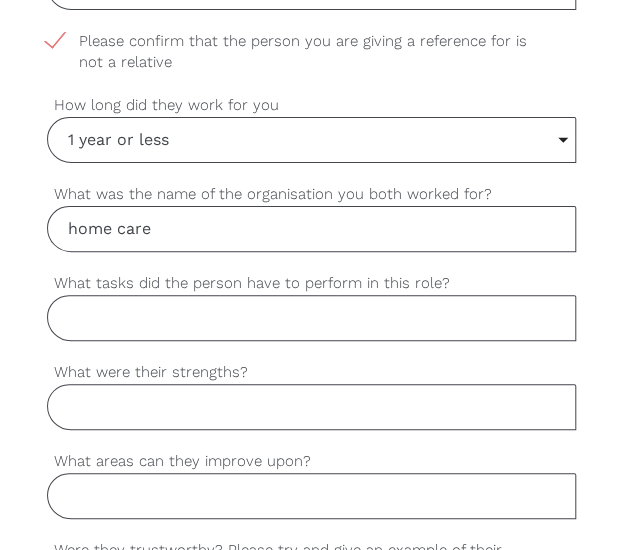 type on "home care" 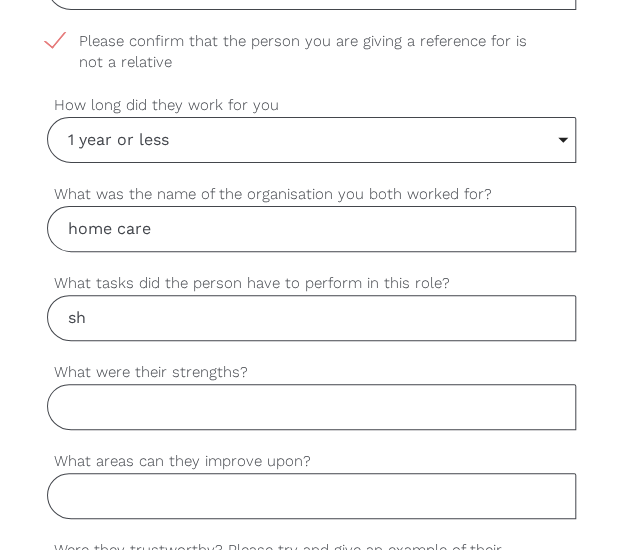 type on "s" 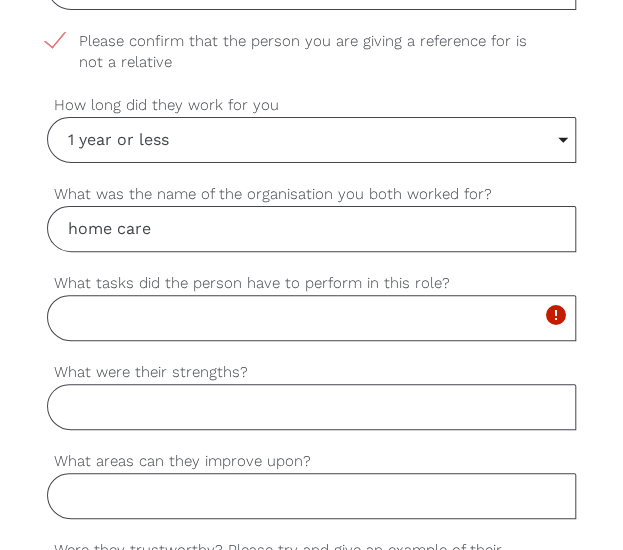 paste on "She was responsible for managing daily operations, helping with house cleaning, and preparing meals." 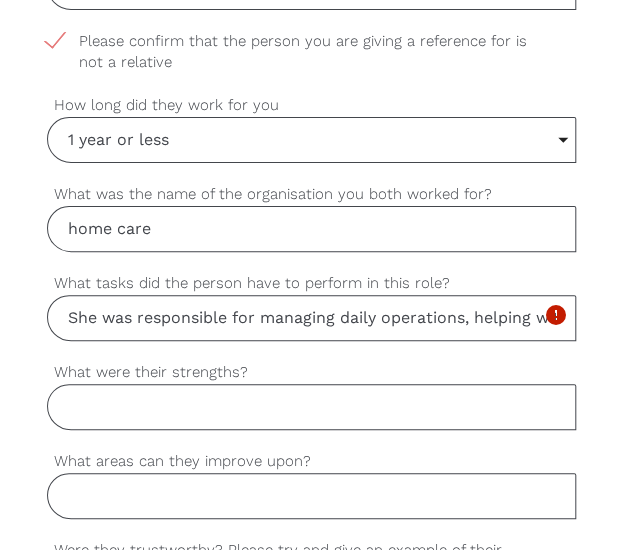 scroll, scrollTop: 0, scrollLeft: 312, axis: horizontal 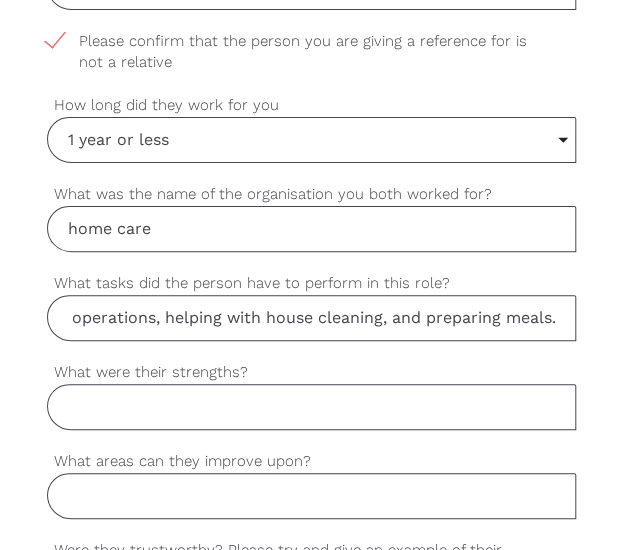 type on "She was responsible for managing daily operations, helping with house cleaning, and preparing meals." 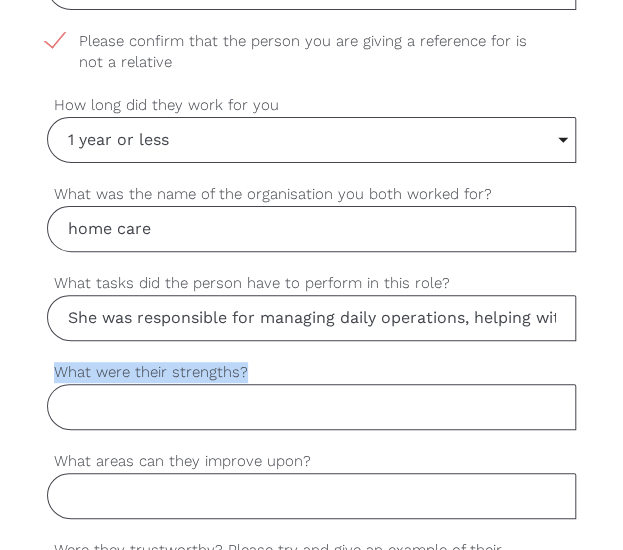 drag, startPoint x: 54, startPoint y: 367, endPoint x: 254, endPoint y: 361, distance: 200.08998 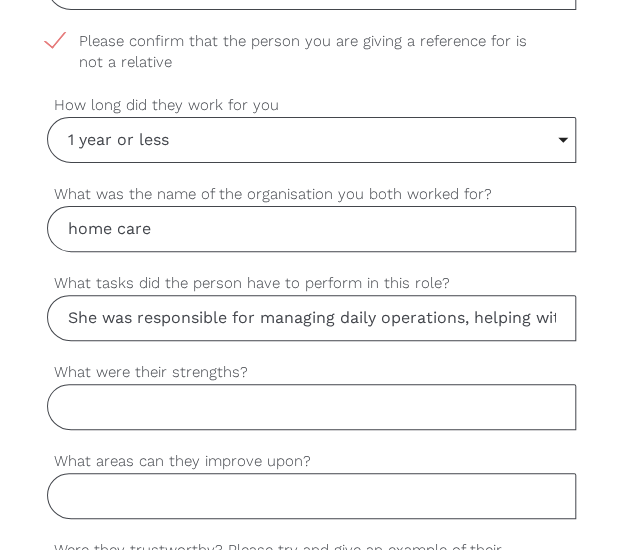 click on "What were their strengths?" at bounding box center [312, 407] 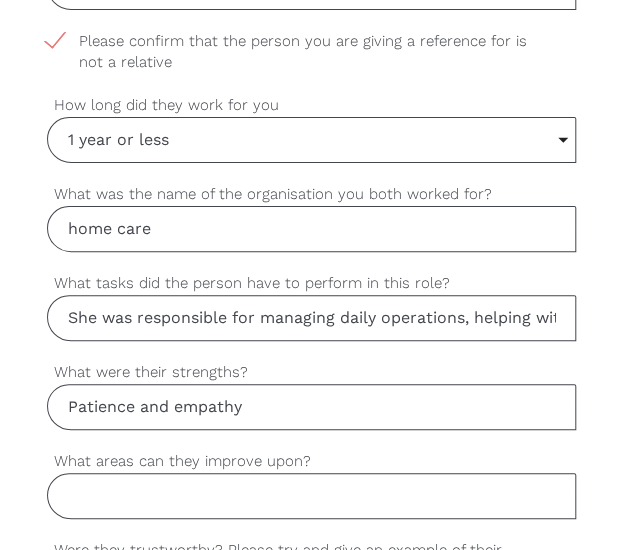 click on "Patience and empathy" at bounding box center [312, 407] 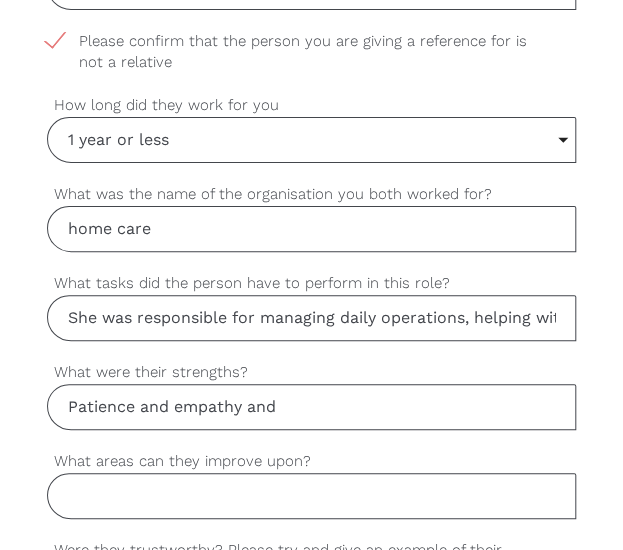 paste on "Ability to follow routines and instructions" 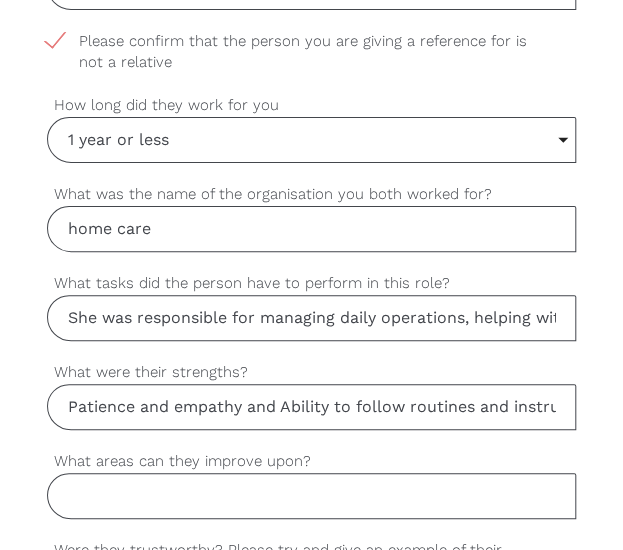 scroll, scrollTop: 0, scrollLeft: 51, axis: horizontal 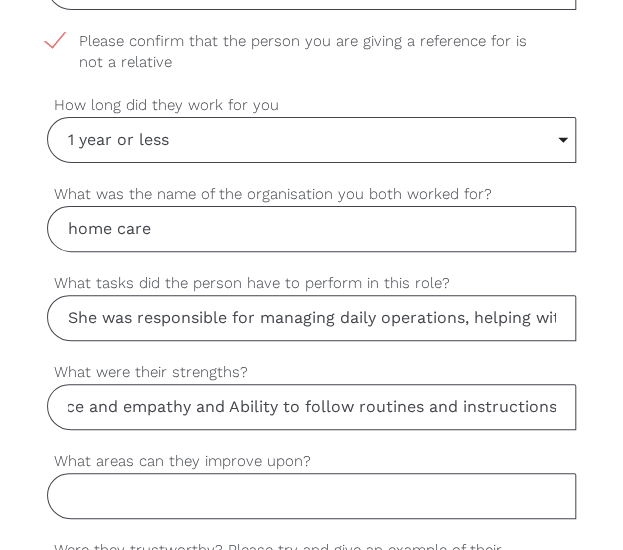 click on "Patience and empathy and Ability to follow routines and instructions" at bounding box center [312, 407] 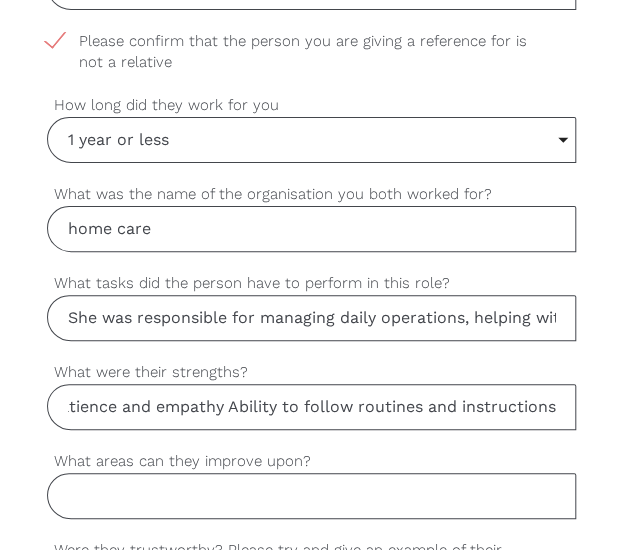 scroll, scrollTop: 0, scrollLeft: 17, axis: horizontal 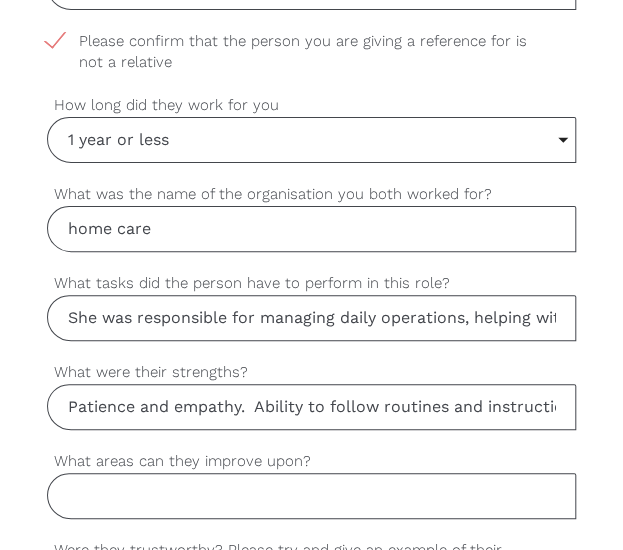 drag, startPoint x: 555, startPoint y: 410, endPoint x: -10, endPoint y: 414, distance: 565.01416 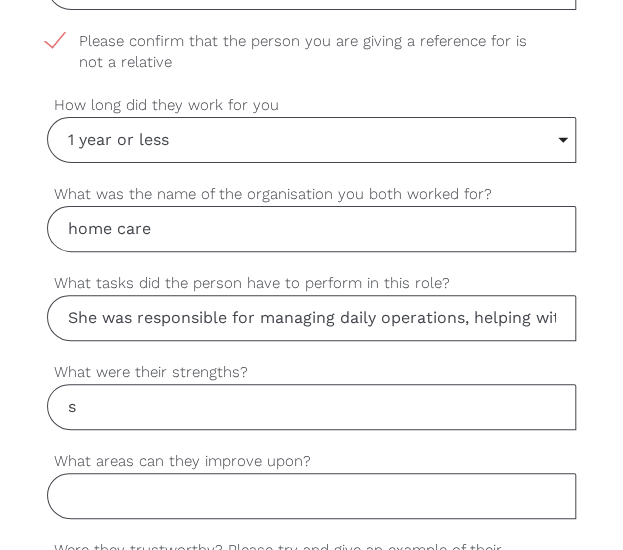 drag, startPoint x: 175, startPoint y: 389, endPoint x: 24, endPoint y: 406, distance: 151.95393 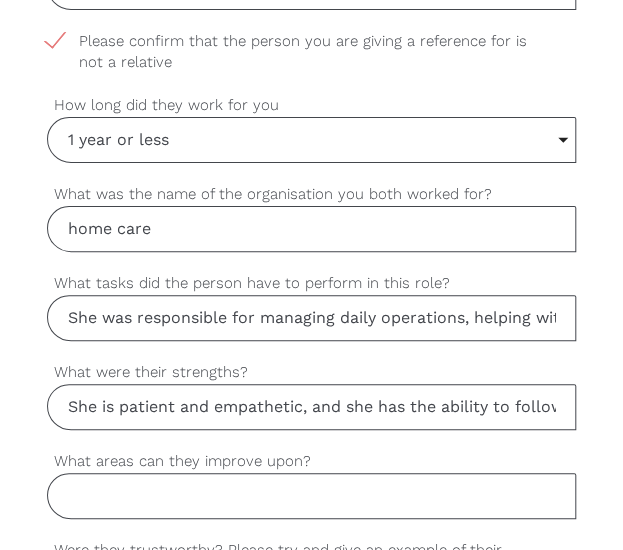 scroll, scrollTop: 0, scrollLeft: 304, axis: horizontal 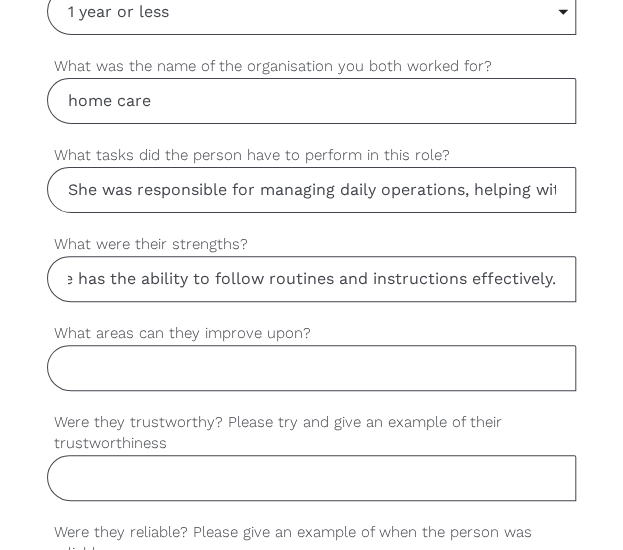 type on "She is patient and empathetic, and she has the ability to follow routines and instructions effectively." 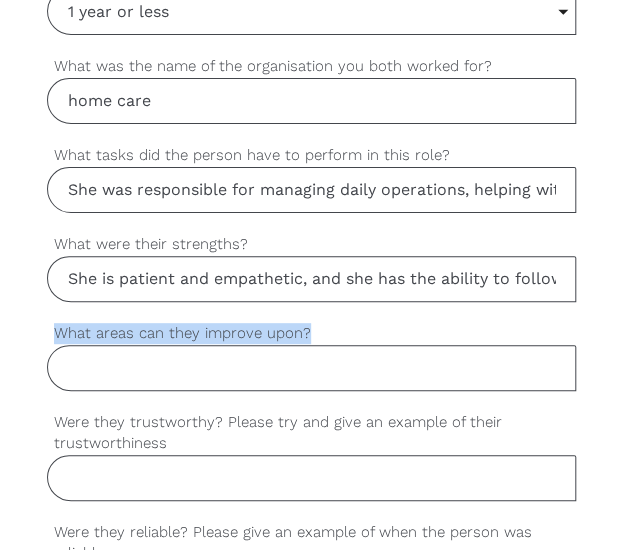 drag, startPoint x: 52, startPoint y: 328, endPoint x: 321, endPoint y: 324, distance: 269.02972 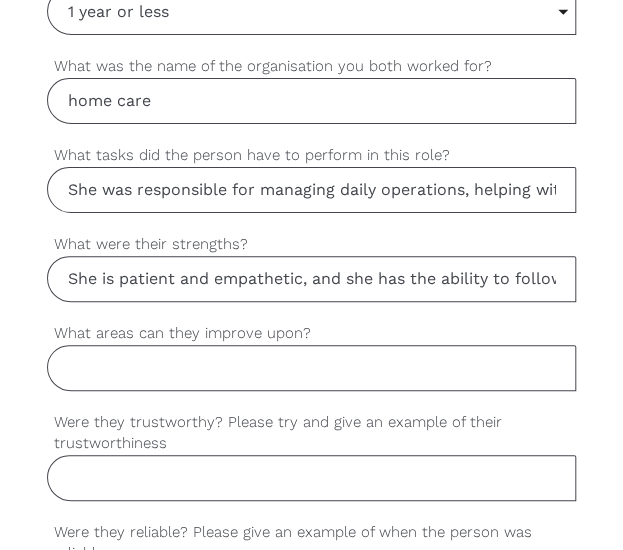 click on "What areas can they improve upon?" at bounding box center (312, 368) 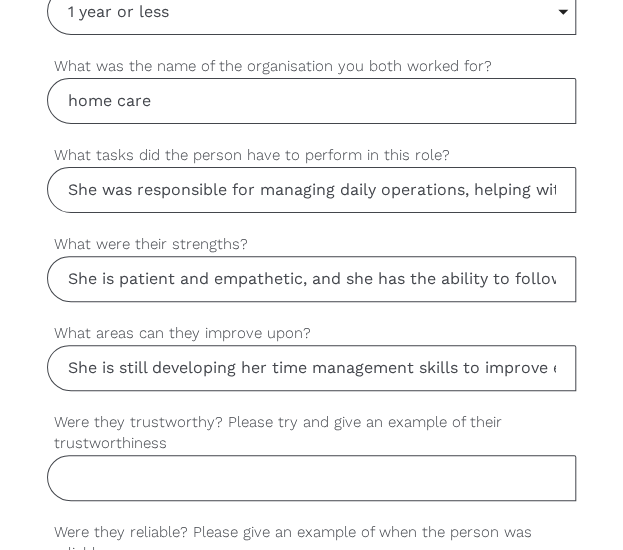 scroll, scrollTop: 0, scrollLeft: 226, axis: horizontal 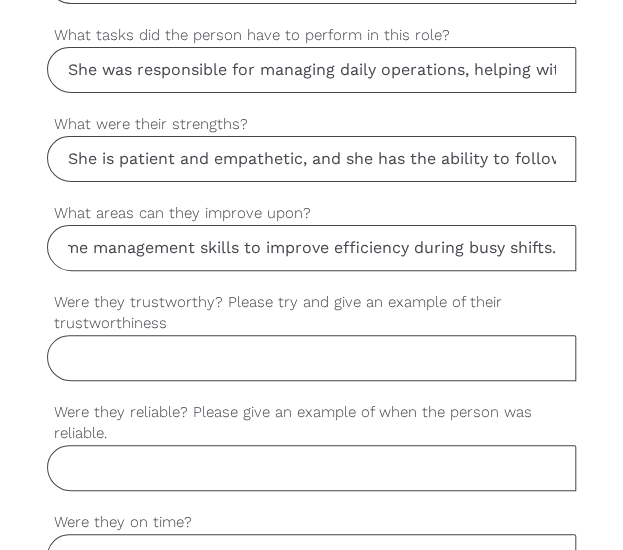type on "She is still developing her time management skills to improve efficiency during busy shifts." 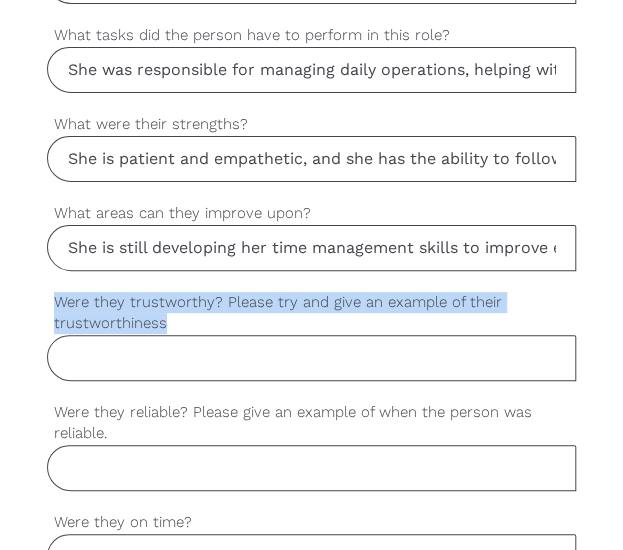drag, startPoint x: 52, startPoint y: 293, endPoint x: 187, endPoint y: 314, distance: 136.62357 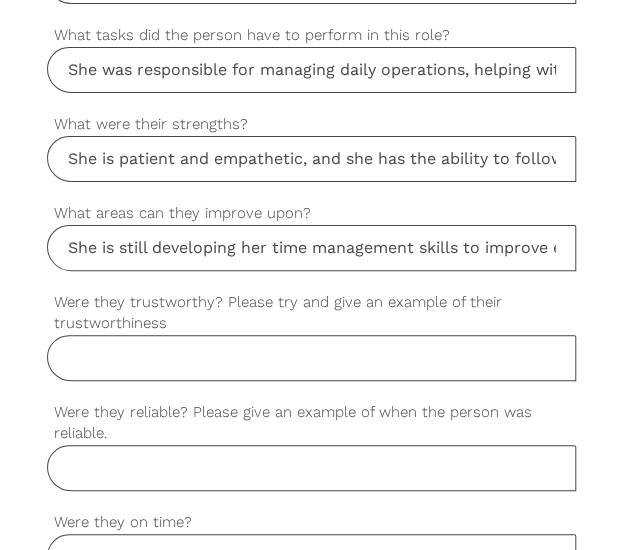 click on "Were they trustworthy? Please try and give an example of their trustworthiness" at bounding box center (312, 358) 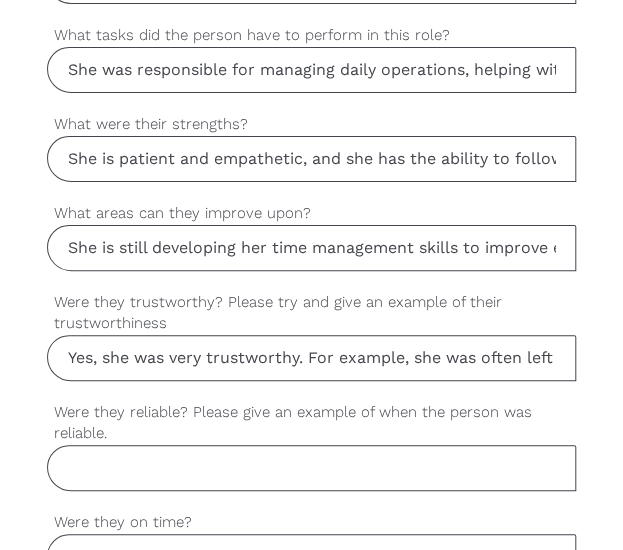 scroll, scrollTop: 0, scrollLeft: 2210, axis: horizontal 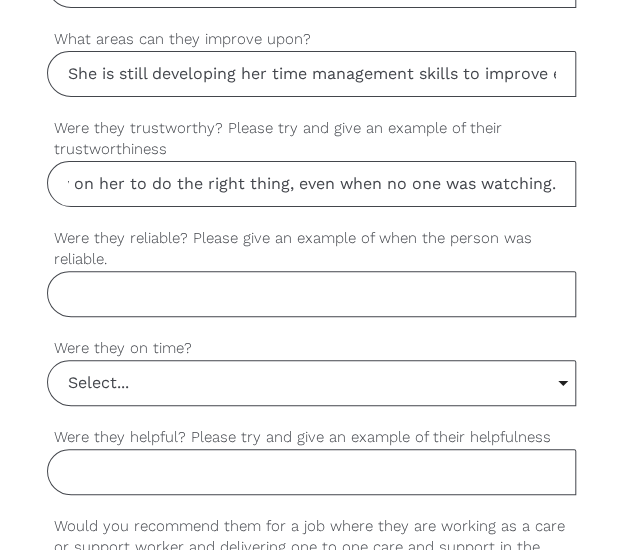 type on "Yes, she was very trustworthy. For example, she was often left alone to manage daily tasks in the house, including handling keys, preparing meals, and maintaining cleanliness — all of which she completed responsibly and without supervision. I always felt confident that I could rely on her to do the right thing, even when no one was watching." 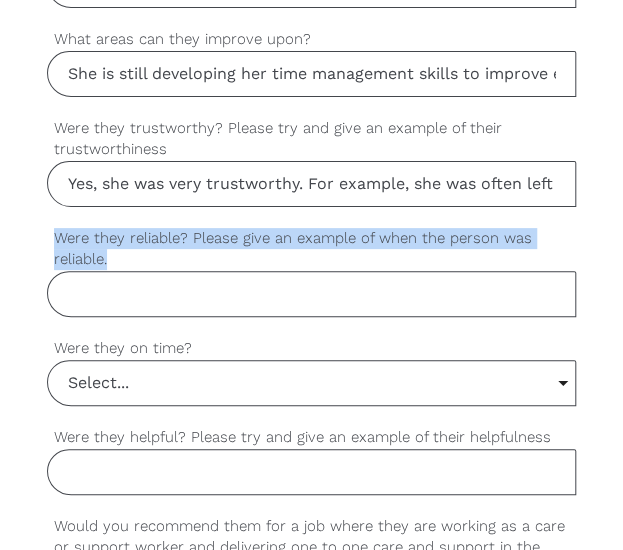 drag, startPoint x: 55, startPoint y: 231, endPoint x: 108, endPoint y: 251, distance: 56.648037 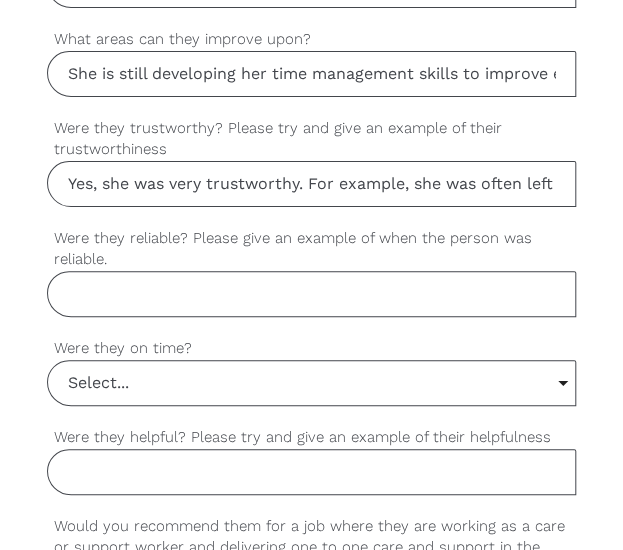 click on "Were they reliable? Please give an example of when the person was reliable." at bounding box center [312, 294] 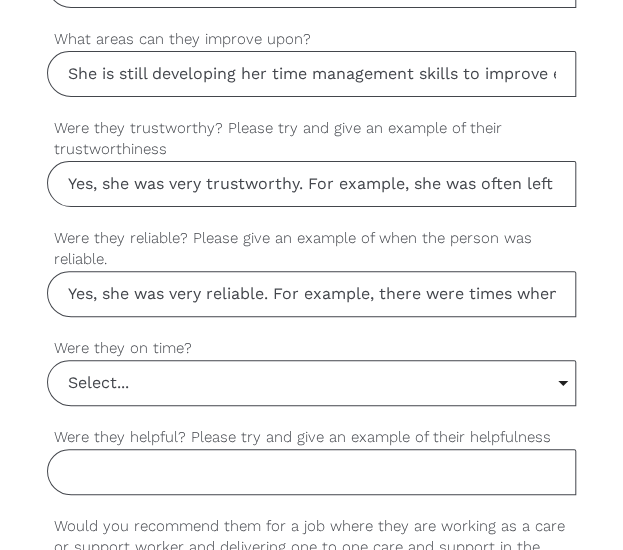 scroll, scrollTop: 0, scrollLeft: 1916, axis: horizontal 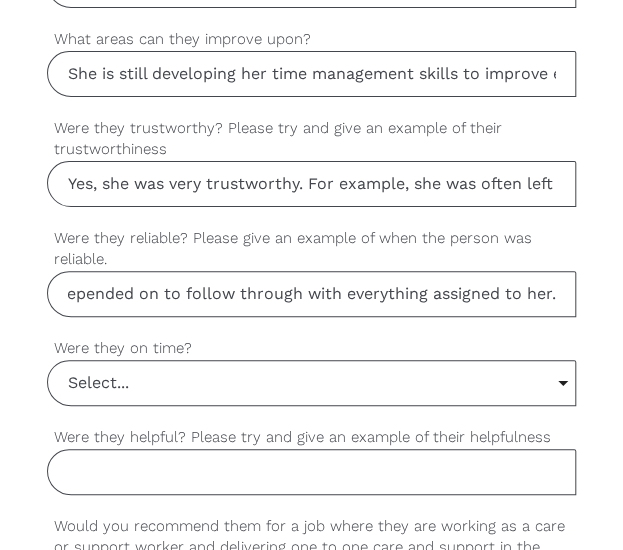 type on "Yes, she was very reliable. For example, there were times when I couldn’t attend work or needed someone to cover a shift, and she always stepped in without hesitation. She consistently showed up on time, completed her tasks, and could be depended on to follow through with everything assigned to her." 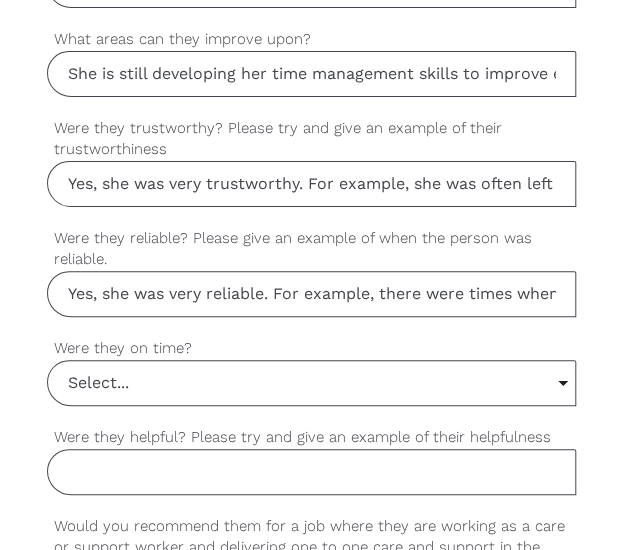 click on "Select..." at bounding box center (312, 383) 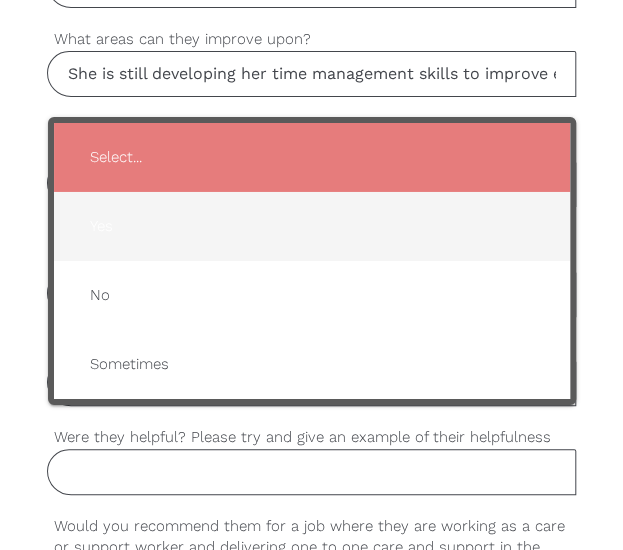 click on "Yes" at bounding box center (312, 226) 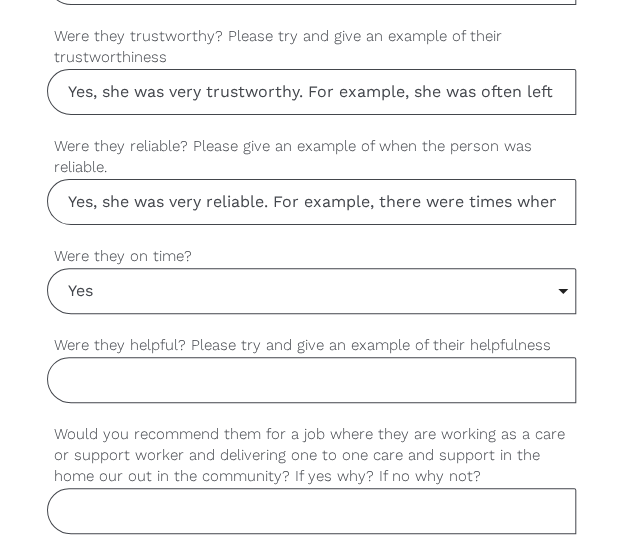 scroll, scrollTop: 1732, scrollLeft: 0, axis: vertical 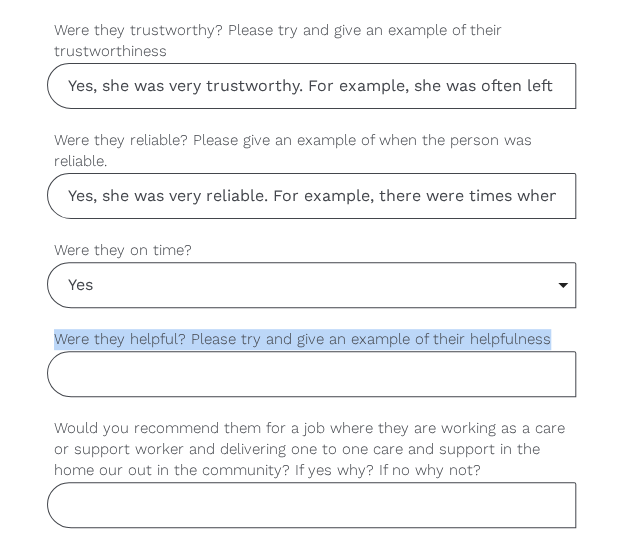 drag, startPoint x: 56, startPoint y: 325, endPoint x: 580, endPoint y: 327, distance: 524.00385 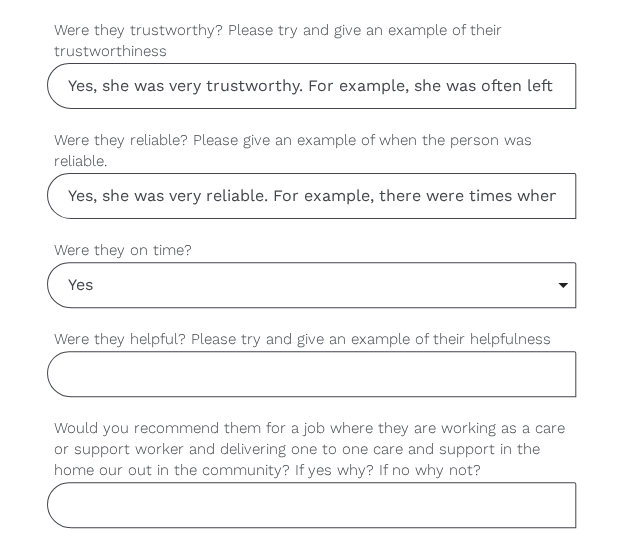 click on "Were they helpful? Please try and give an example of their helpfulness" at bounding box center [312, 374] 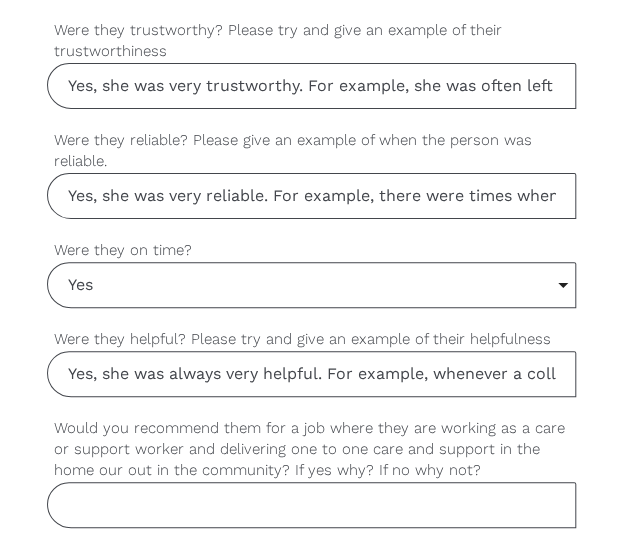 scroll, scrollTop: 0, scrollLeft: 1796, axis: horizontal 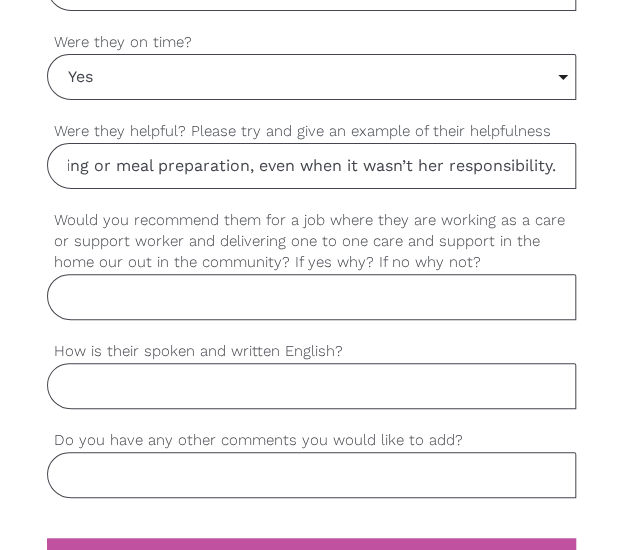 type on "Yes, she was always very helpful. For example, whenever a colleague was struggling or needed assistance with a task, she was quick to offer support without being asked. She also regularly helped with extra duties such as cleaning or meal preparation, even when it wasn’t her responsibility." 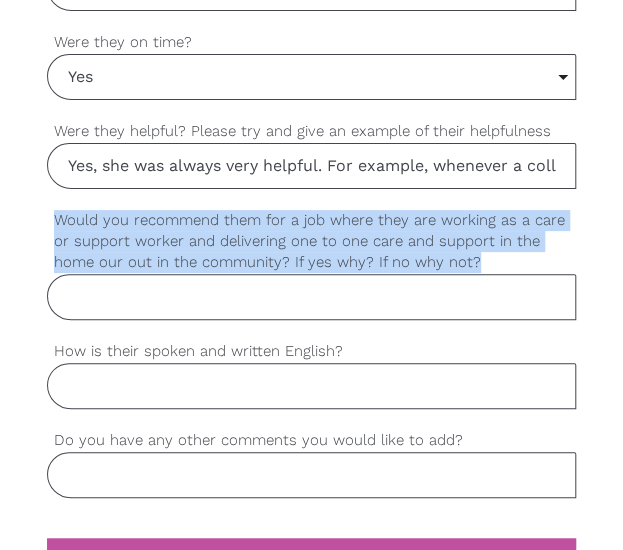 drag, startPoint x: 54, startPoint y: 207, endPoint x: 528, endPoint y: 252, distance: 476.1313 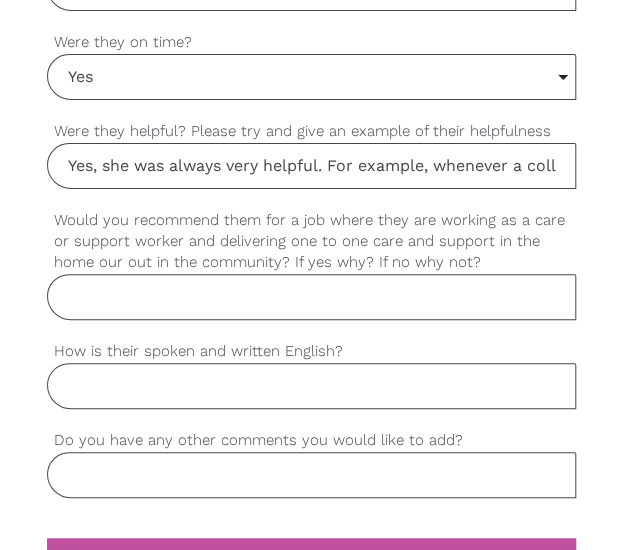 click on "Would you recommend them for a job where they are working as a care or support worker and delivering one to one care and support in the home our out in the community? If yes why? If no why not?" at bounding box center [312, 297] 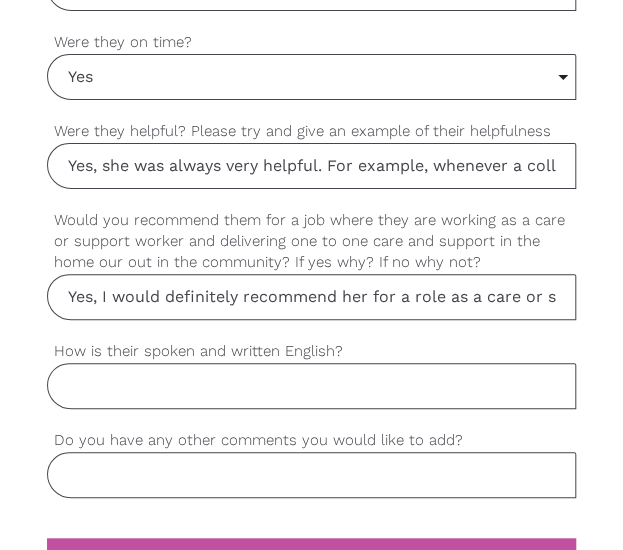 scroll, scrollTop: 0, scrollLeft: 1952, axis: horizontal 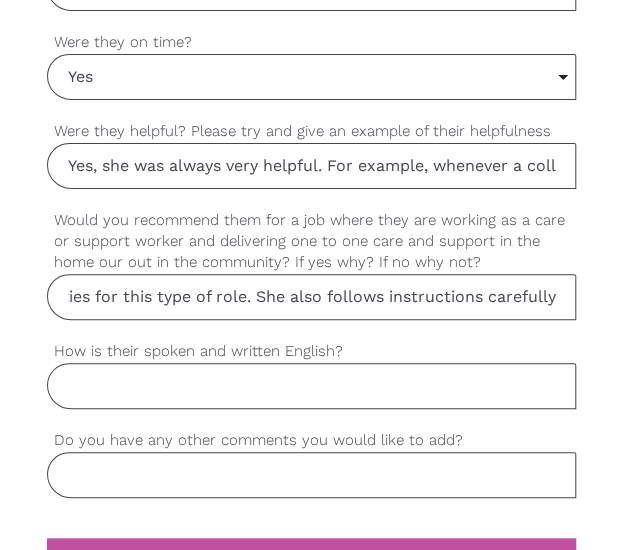 type on "Yes, I would definitely recommend her for a role as a care or support worker providing one-to-one care and support in the home or community. She has demonstrated reliability, patience, and empathy in her previous work, which are essential qualities for this type of role. She also follows instructions carefully" 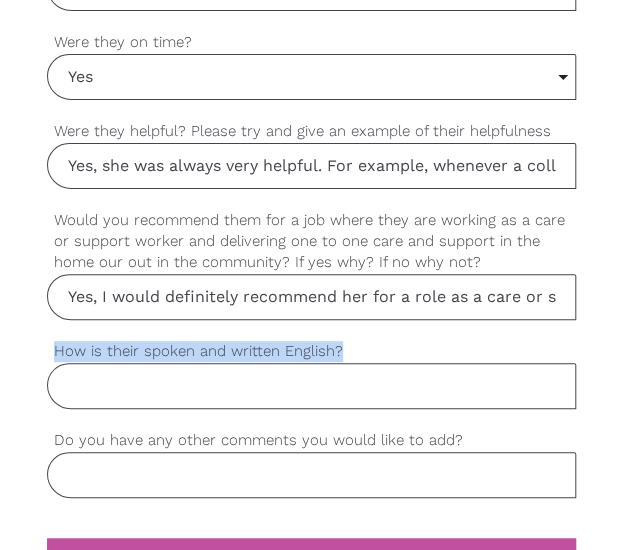 drag, startPoint x: 48, startPoint y: 341, endPoint x: 344, endPoint y: 335, distance: 296.0608 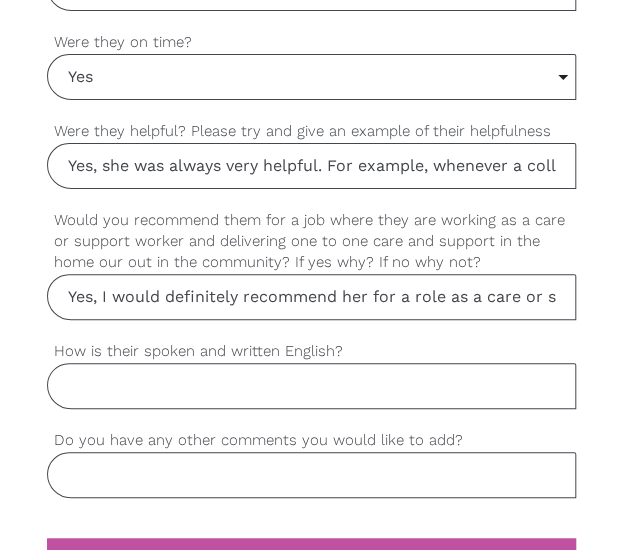 click on "How is their spoken and written English?" at bounding box center [312, 386] 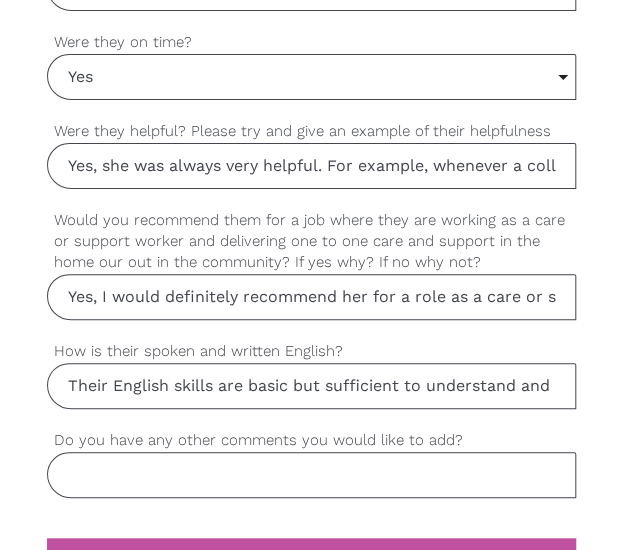 scroll, scrollTop: 0, scrollLeft: 1074, axis: horizontal 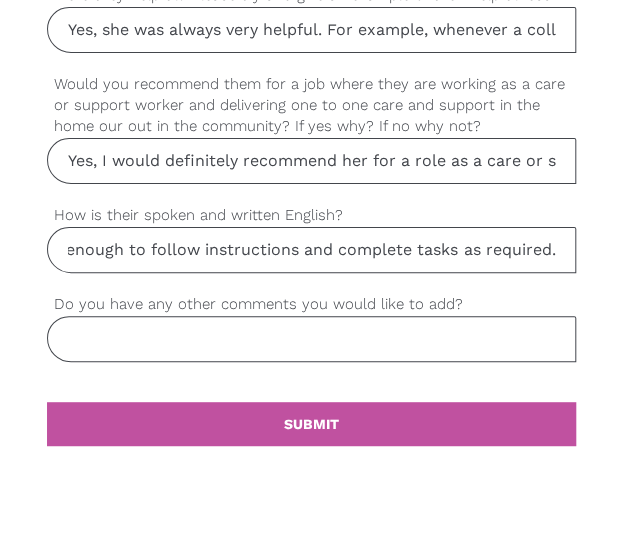 type on "Their English skills are basic but sufficient to understand and carry out their work responsibilities effectively. They communicate clearly enough to follow instructions and complete tasks as required." 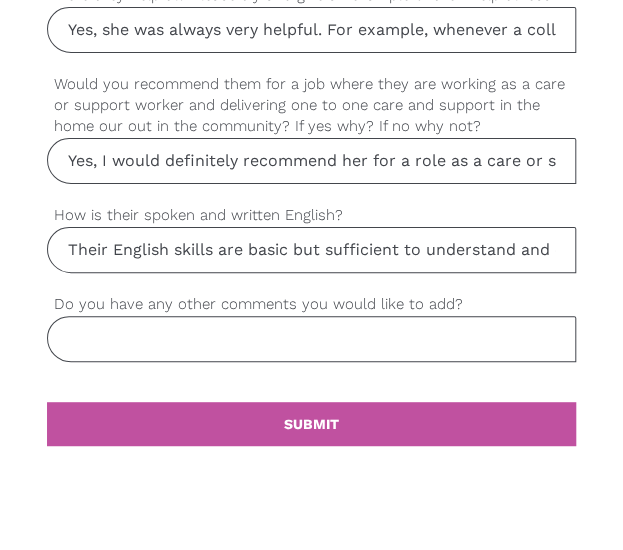 click on "Do you have any other comments you would like to add?" at bounding box center [312, 339] 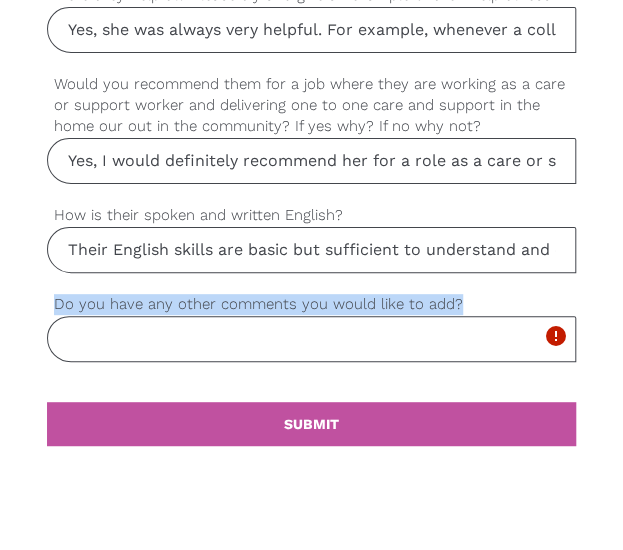 drag, startPoint x: 454, startPoint y: 293, endPoint x: 53, endPoint y: 300, distance: 401.0611 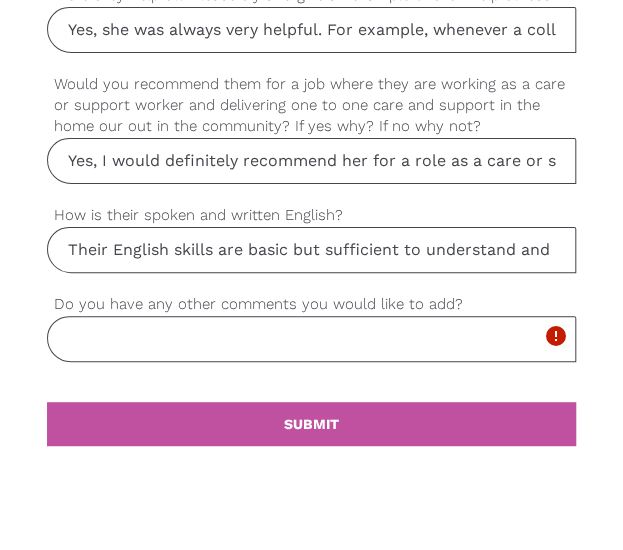 click on "Do you have any other comments you would like to add?" at bounding box center [312, 339] 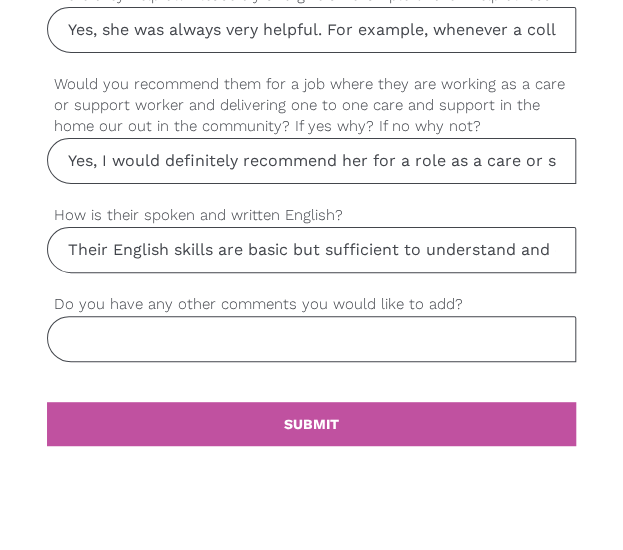 scroll, scrollTop: 0, scrollLeft: 0, axis: both 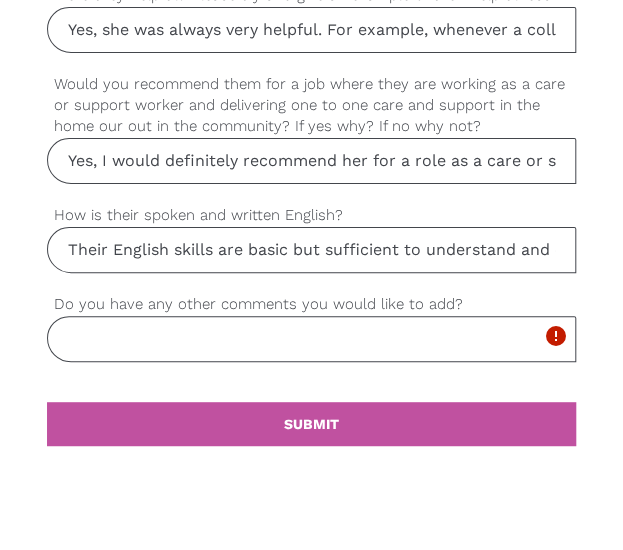 paste on "Yes, I’d just like to say she’s a really caring and hardworking person. She always tries her best and is happy to help wherever she can. I’m sure she’ll do well and keep improving in any job she takes on." 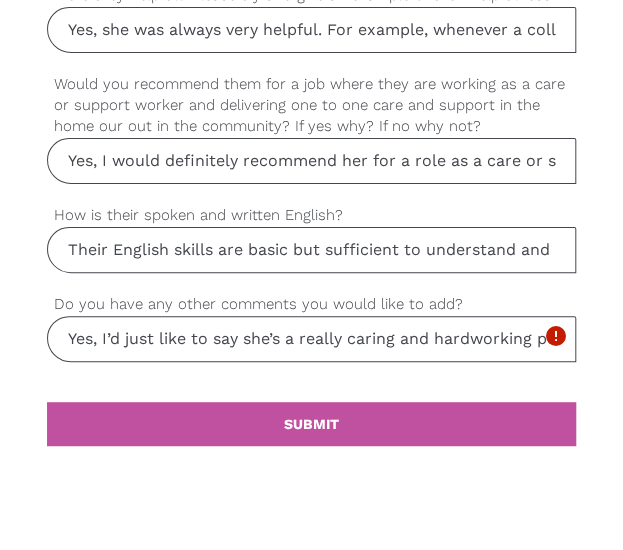 scroll, scrollTop: 0, scrollLeft: 1084, axis: horizontal 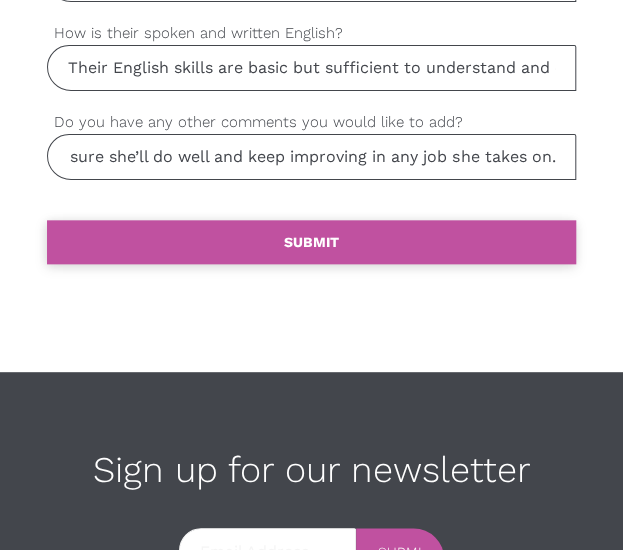 type on "Yes, I’d just like to say she’s a really caring and hardworking person. She always tries her best and is happy to help wherever she can. I’m sure she’ll do well and keep improving in any job she takes on." 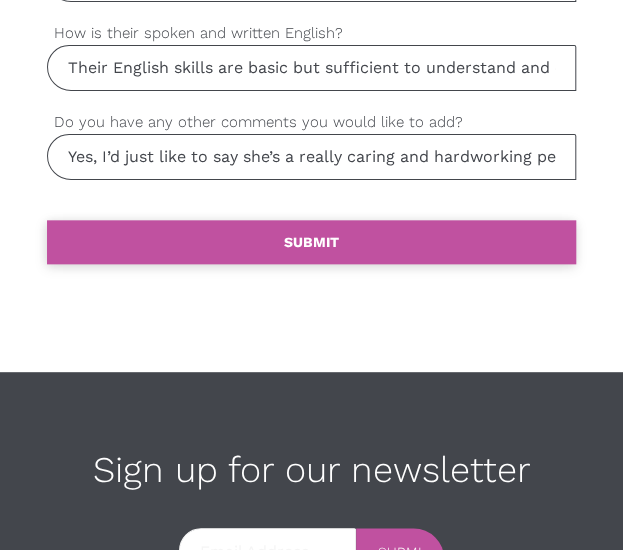 click on "SUBMIT" at bounding box center [311, 242] 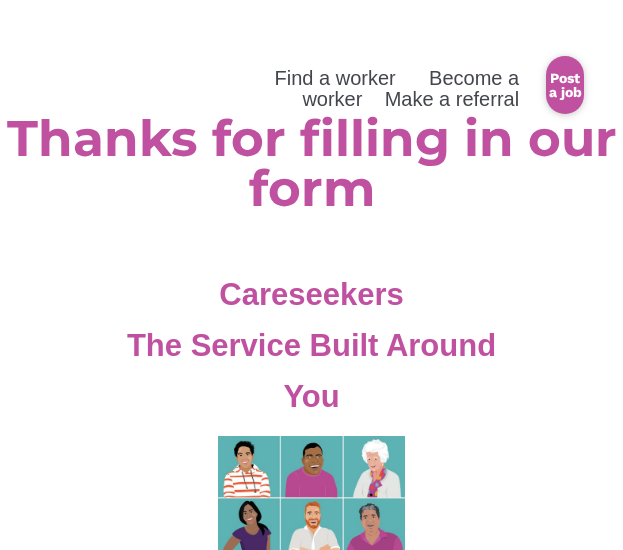 scroll, scrollTop: 0, scrollLeft: 0, axis: both 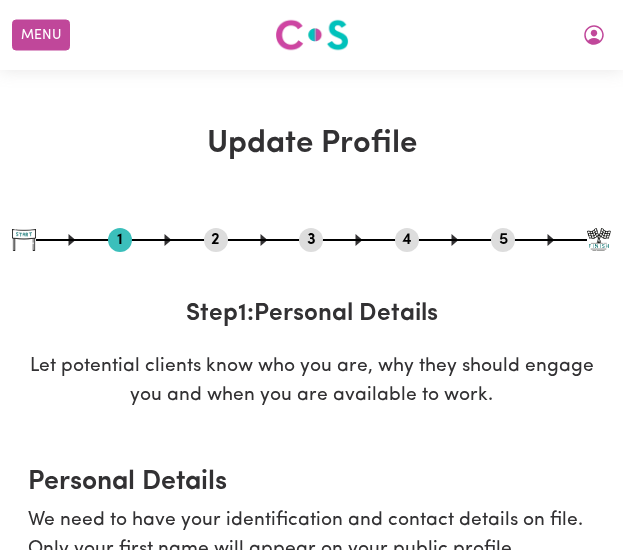 select on "female" 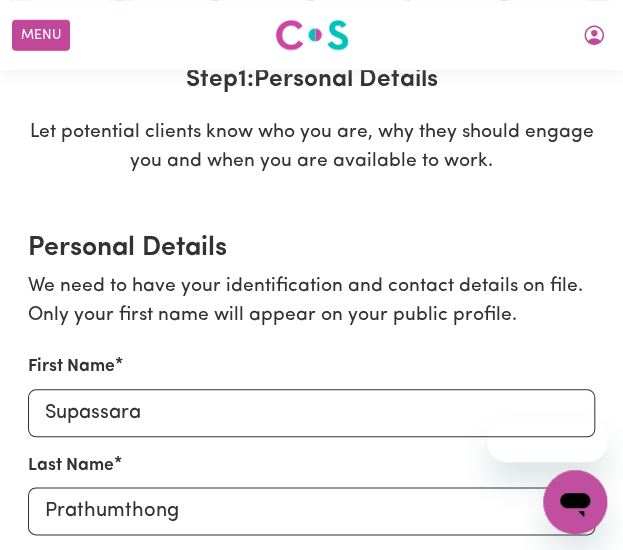 scroll, scrollTop: 0, scrollLeft: 0, axis: both 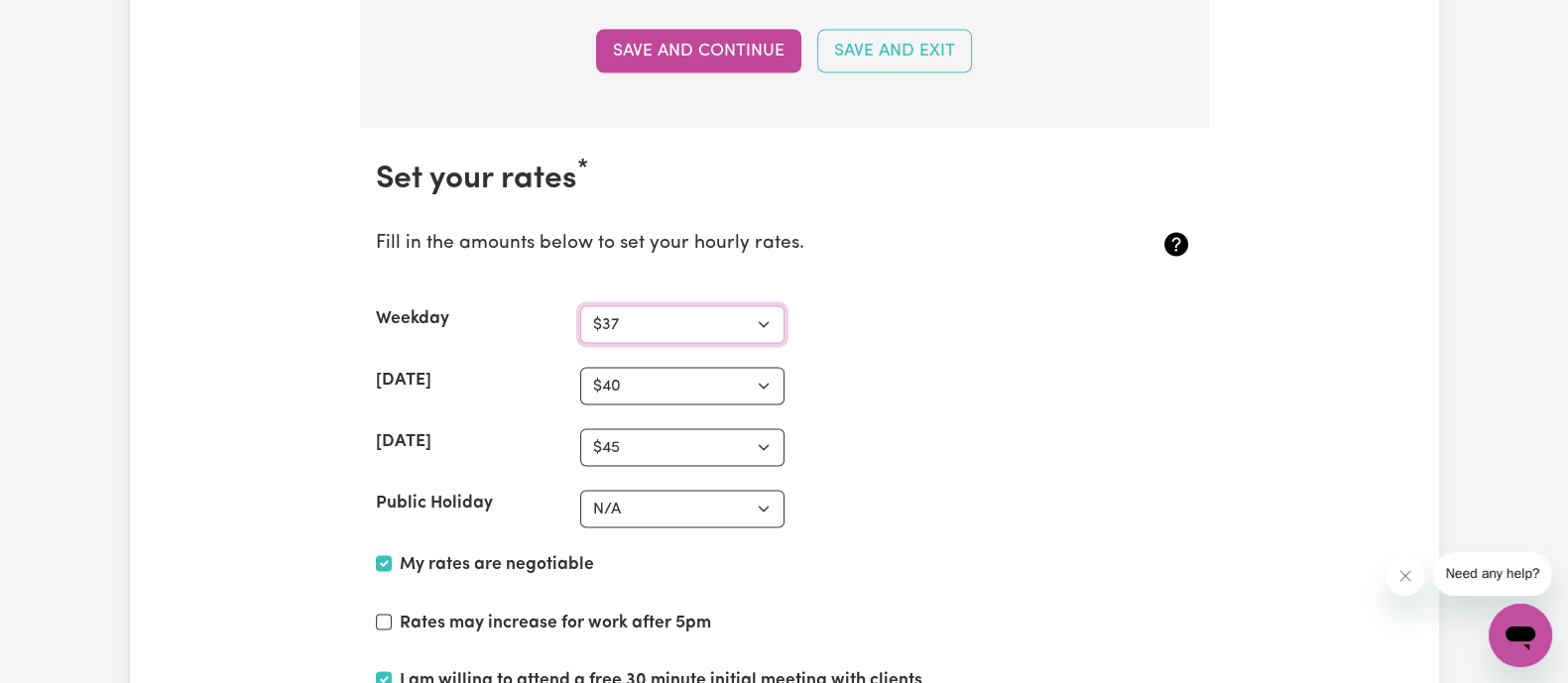 click on "N/A $37 $38 $39 $40 $41 $42 $43 $44 $45 $46 $47 $48 $49 $50 $51 $52 $53 $54 $55 $56 $57 $58 $59 $60 $61 $62 $63 $64 $65 $66 $67 $68 $69 $70 $71 $72 $73 $74 $75 $76 $77 $78 $79 $80 $81 $82 $83 $84 $85 $86 $87 $88 $89 $90 $91 $92 $93 $94 $95 $96 $97 $98 $99 $100 $101 $102 $103 $104 $105 $106 $107 $108 $109 $110 $111 $112 $113 $114 $115 $116 $117 $118 $119 $120 $121 $122 $123 $124 $125 $126 $127 $128 $129 $130 $131 $132 $133 $134 $135 $136 $137 $138 $139 $140 $141 $142 $143 $144 $145 $146 $147 $148 $149 $150 $151 $152 $153 $154 $155 $156 $157 $158 $159 $160 $161 $162" at bounding box center [682, 325] 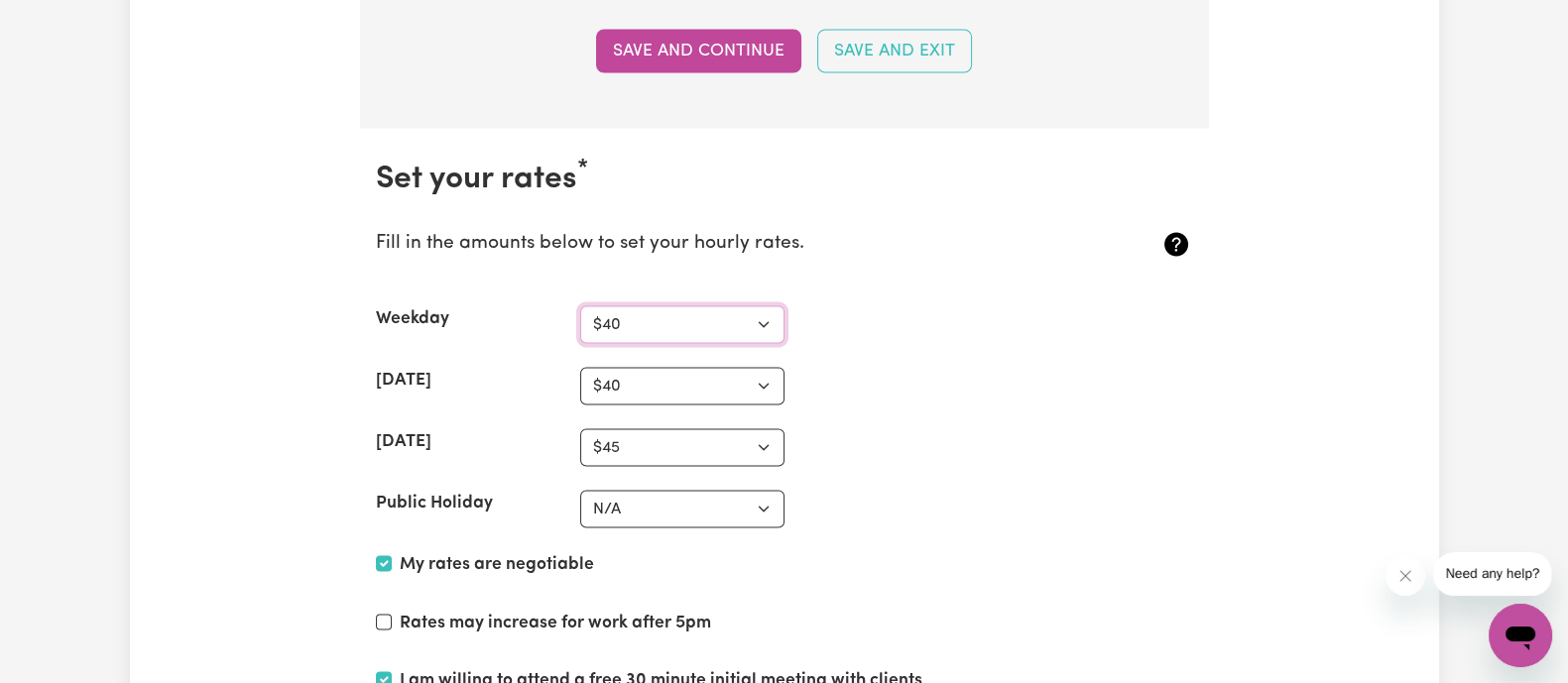 click on "N/A $37 $38 $39 $40 $41 $42 $43 $44 $45 $46 $47 $48 $49 $50 $51 $52 $53 $54 $55 $56 $57 $58 $59 $60 $61 $62 $63 $64 $65 $66 $67 $68 $69 $70 $71 $72 $73 $74 $75 $76 $77 $78 $79 $80 $81 $82 $83 $84 $85 $86 $87 $88 $89 $90 $91 $92 $93 $94 $95 $96 $97 $98 $99 $100 $101 $102 $103 $104 $105 $106 $107 $108 $109 $110 $111 $112 $113 $114 $115 $116 $117 $118 $119 $120 $121 $122 $123 $124 $125 $126 $127 $128 $129 $130 $131 $132 $133 $134 $135 $136 $137 $138 $139 $140 $141 $142 $143 $144 $145 $146 $147 $148 $149 $150 $151 $152 $153 $154 $155 $156 $157 $158 $159 $160 $161 $162" at bounding box center (682, 325) 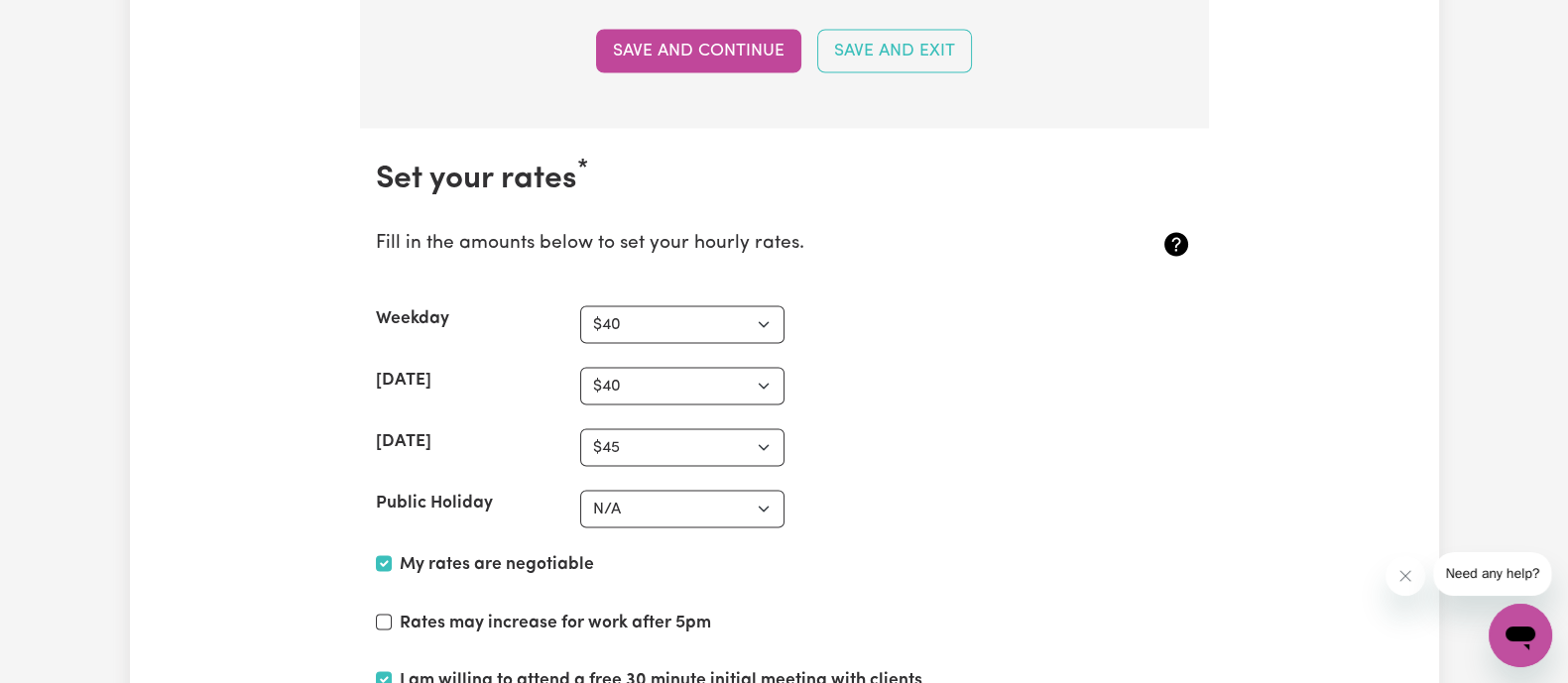 click on "Sunday N/A $37 $38 $39 $40 $41 $42 $43 $44 $45 $46 $47 $48 $49 $50 $51 $52 $53 $54 $55 $56 $57 $58 $59 $60 $61 $62 $63 $64 $65 $66 $67 $68 $69 $70 $71 $72 $73 $74 $75 $76 $77 $78 $79 $80 $81 $82 $83 $84 $85 $86 $87 $88 $89 $90 $91 $92 $93 $94 $95 $96 $97 $98 $99 $100 $101 $102 $103 $104 $105 $106 $107 $108 $109 $110 $111 $112 $113 $114 $115 $116 $117 $118 $119 $120 $121 $122 $123 $124 $125 $126 $127 $128 $129 $130 $131 $132 $133 $134 $135 $136 $137 $138 $139 $140 $141 $142 $143 $144 $145 $146 $147 $148 $149 $150 $151 $152 $153 $154 $155 $156 $157 $158 $159 $160 $161 $162" at bounding box center [784, 448] 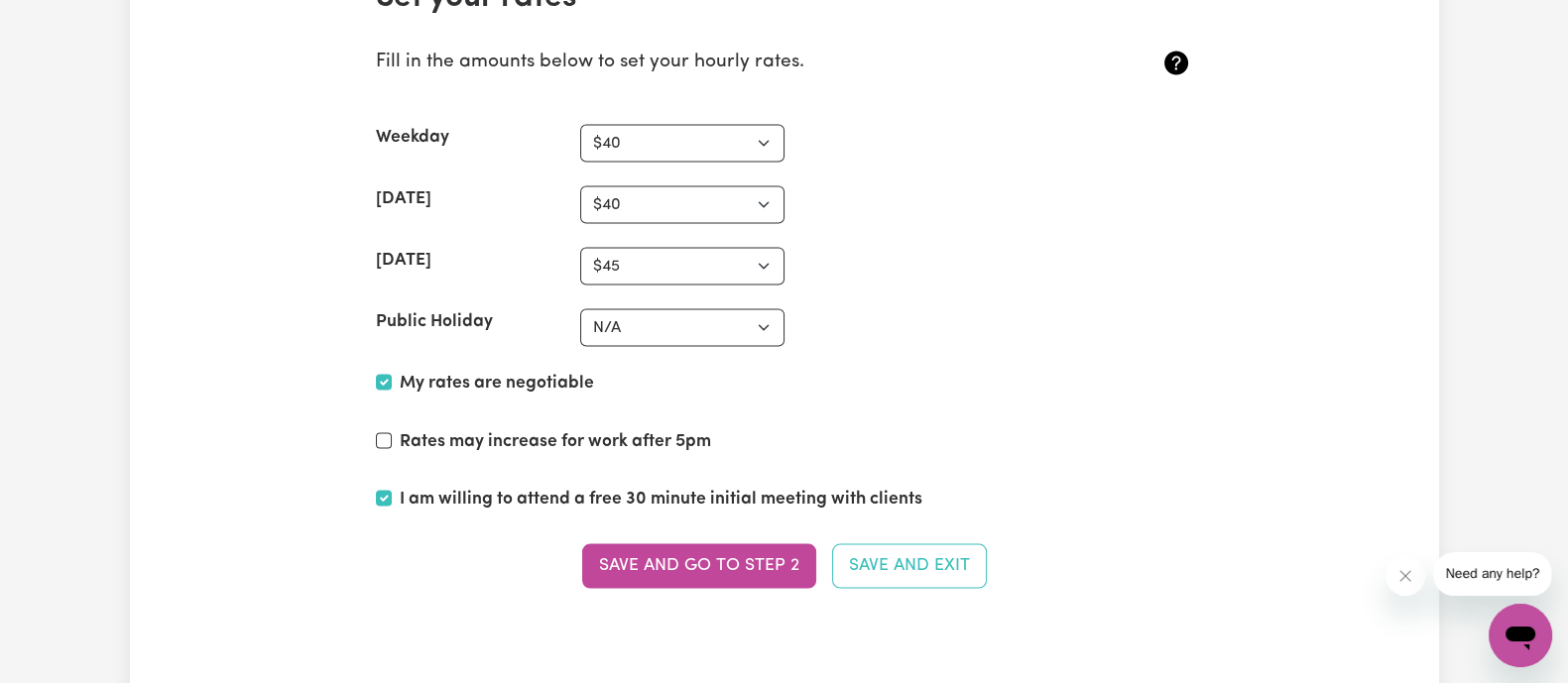 scroll, scrollTop: 4912, scrollLeft: 0, axis: vertical 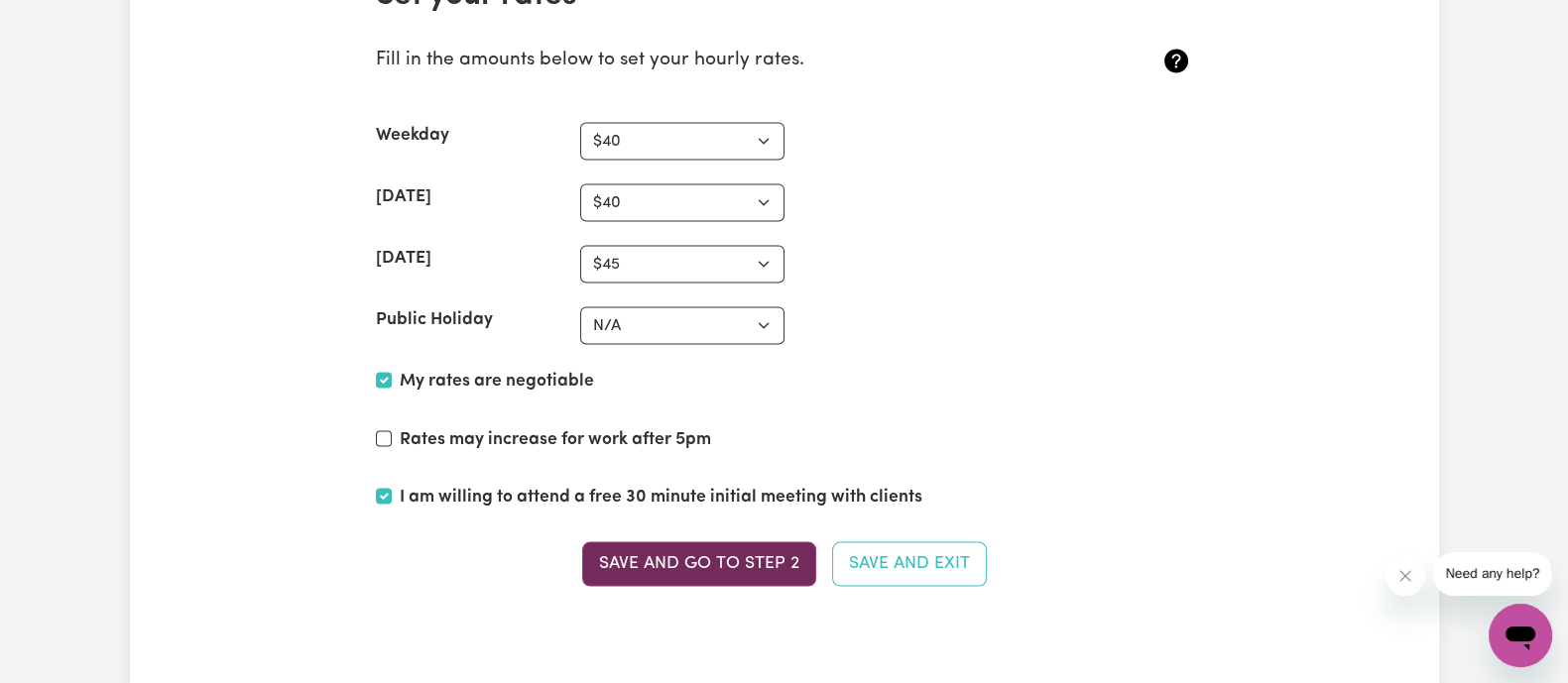 click on "Save and go to Step 2" at bounding box center [699, 564] 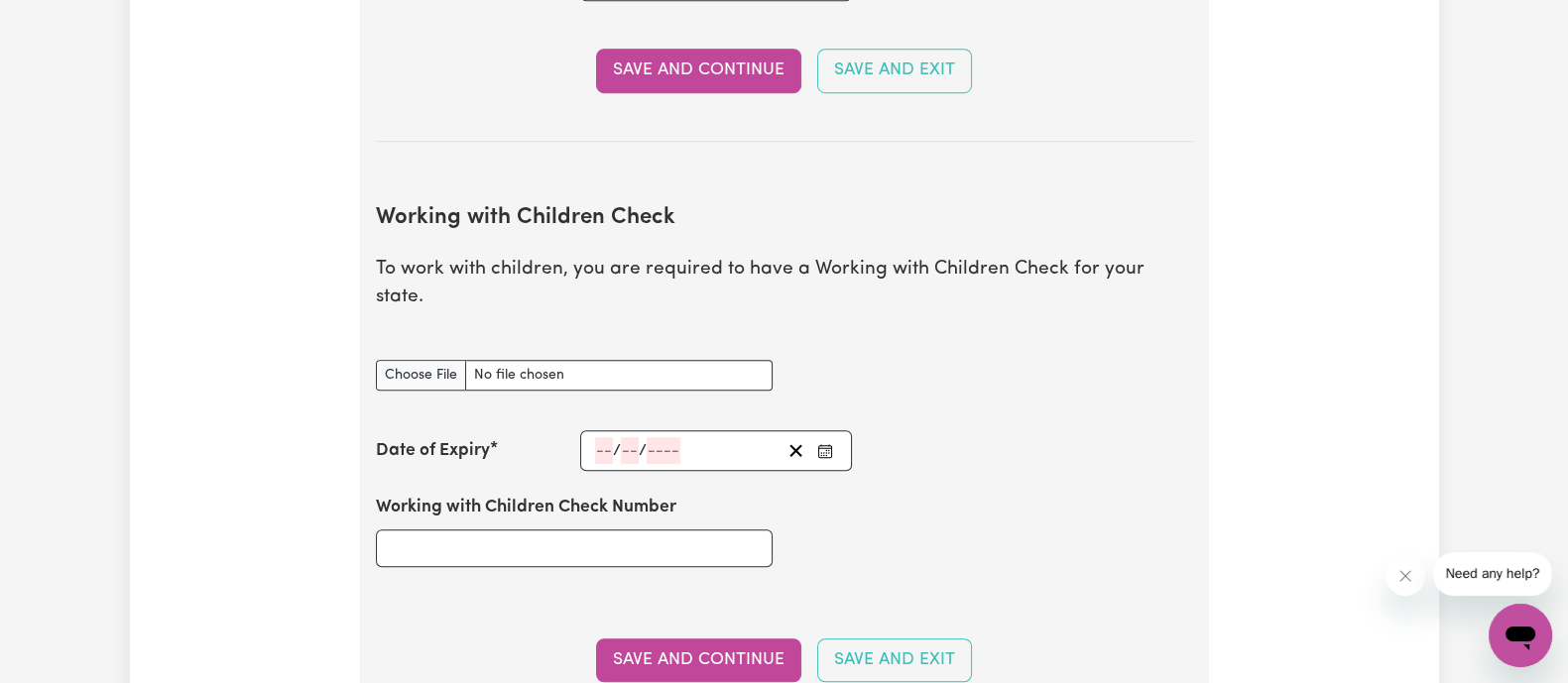 scroll, scrollTop: 1780, scrollLeft: 0, axis: vertical 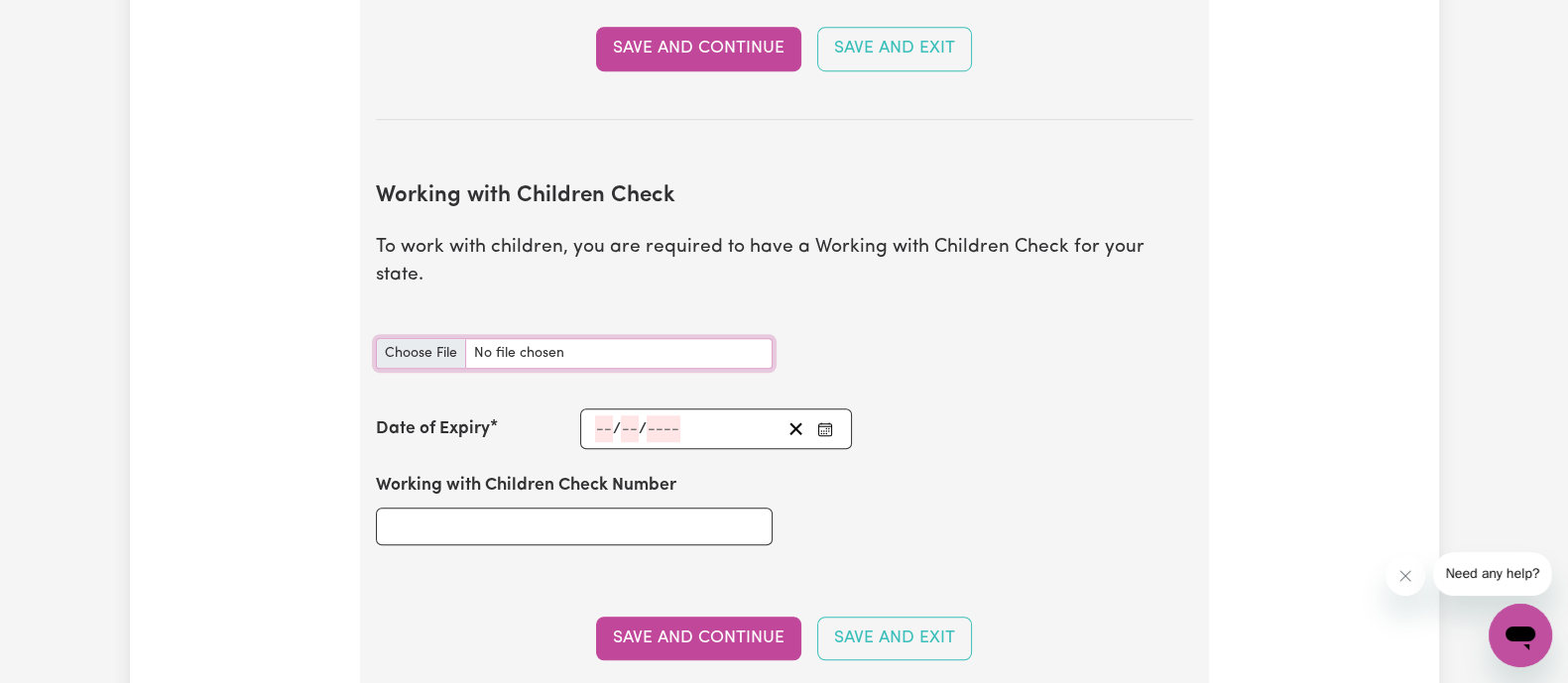 click on "Working with Children Check  document" at bounding box center [574, 353] 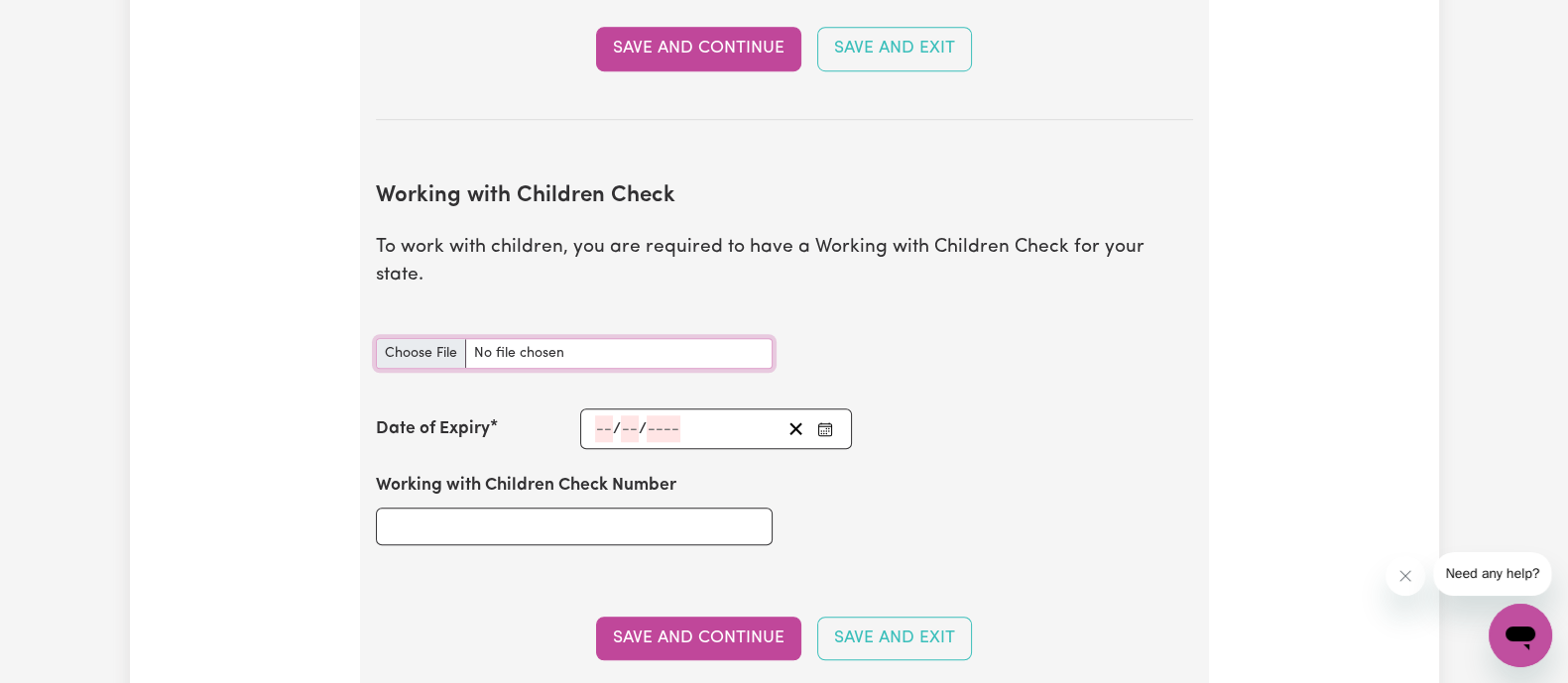 type on "C:\fakepath\WWCC.jpg" 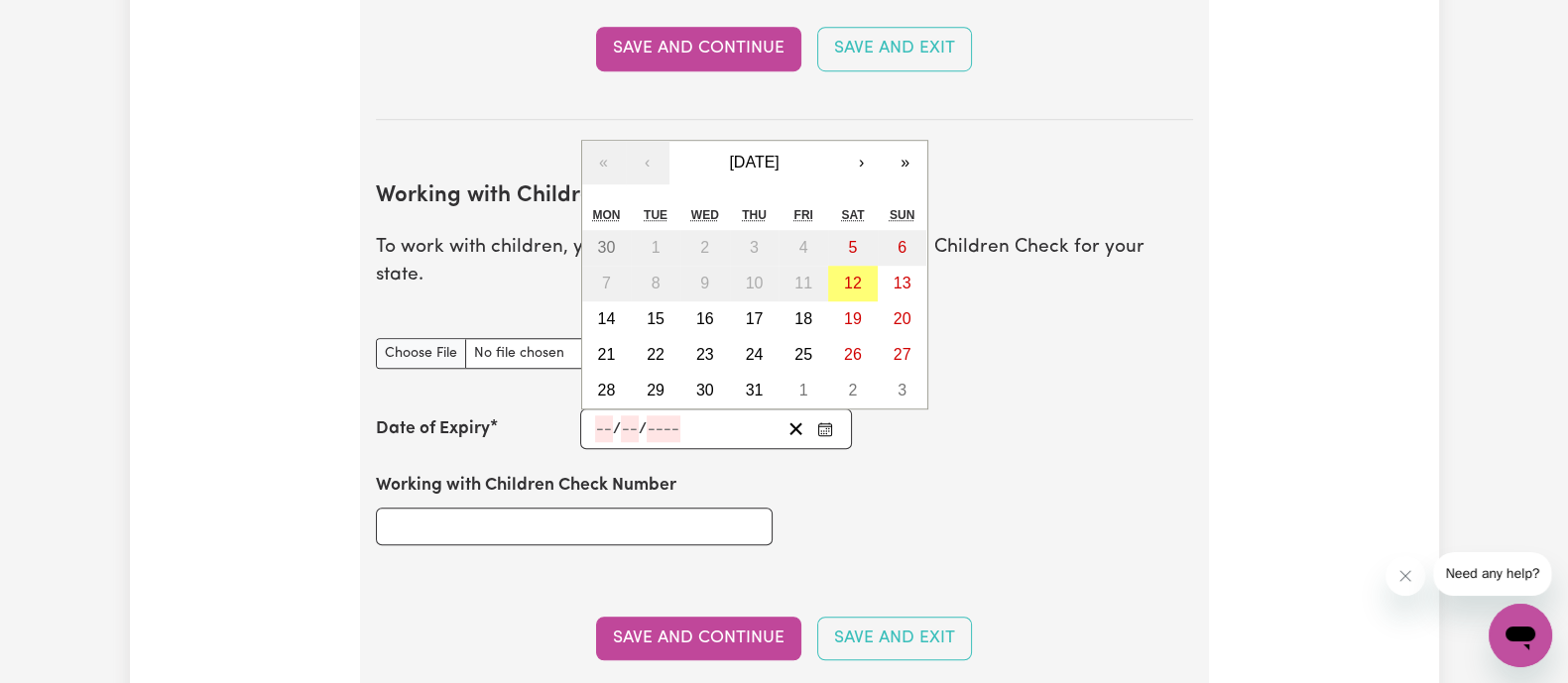 click 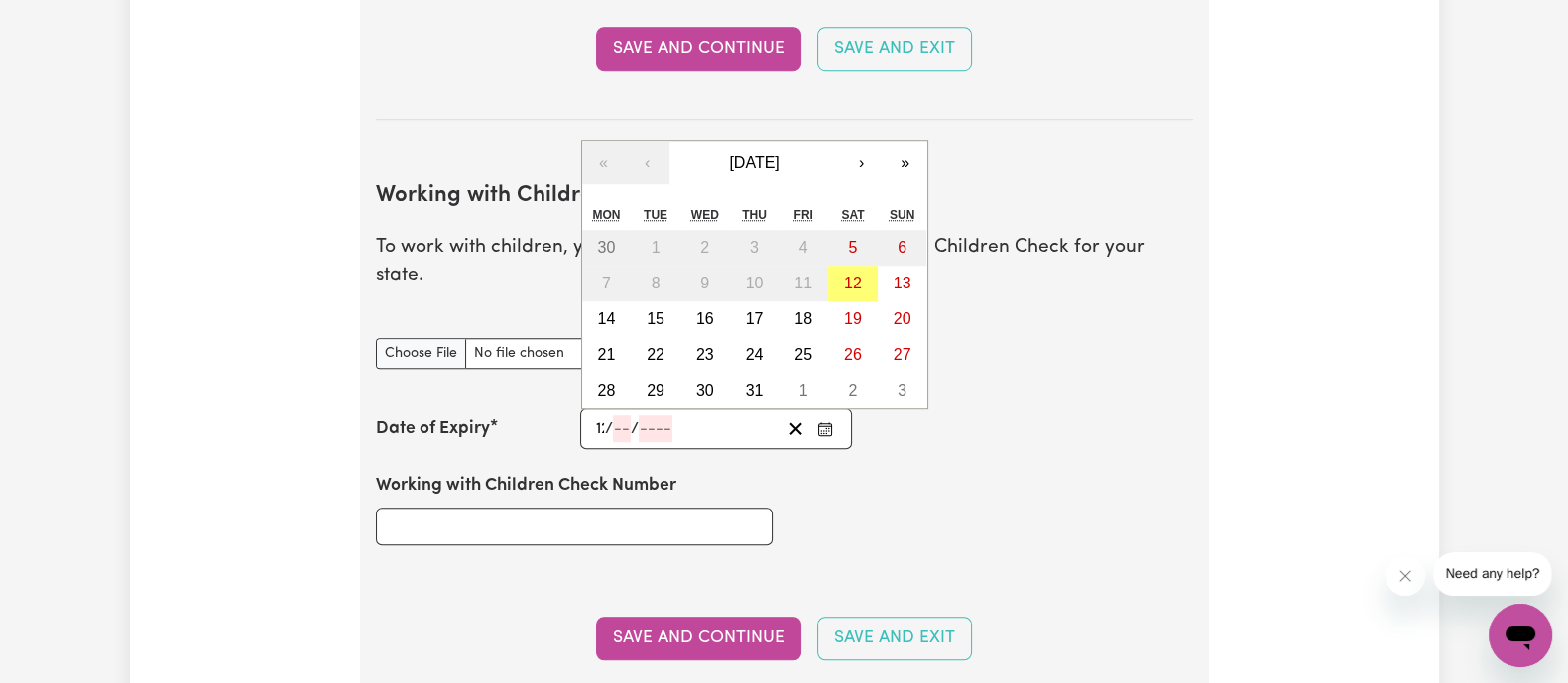 type on "12" 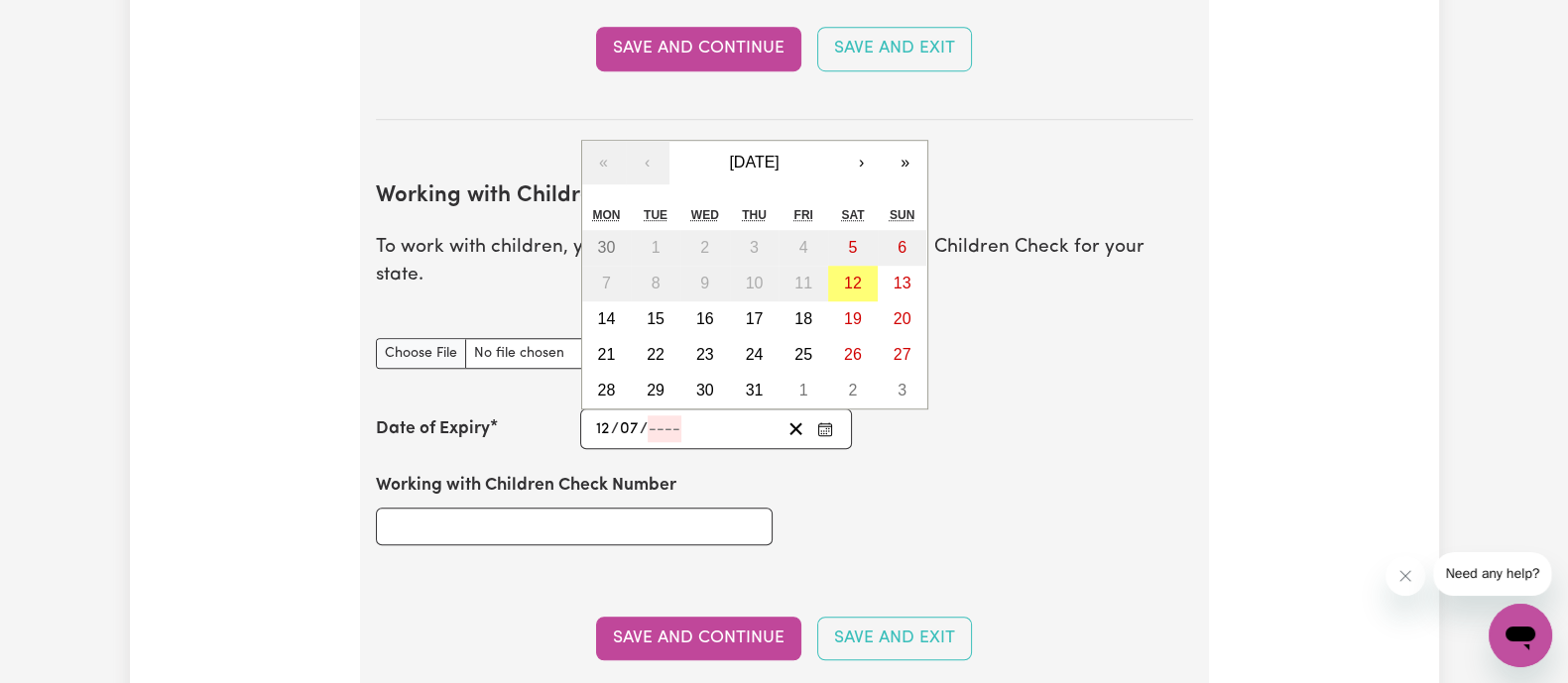 type on "07" 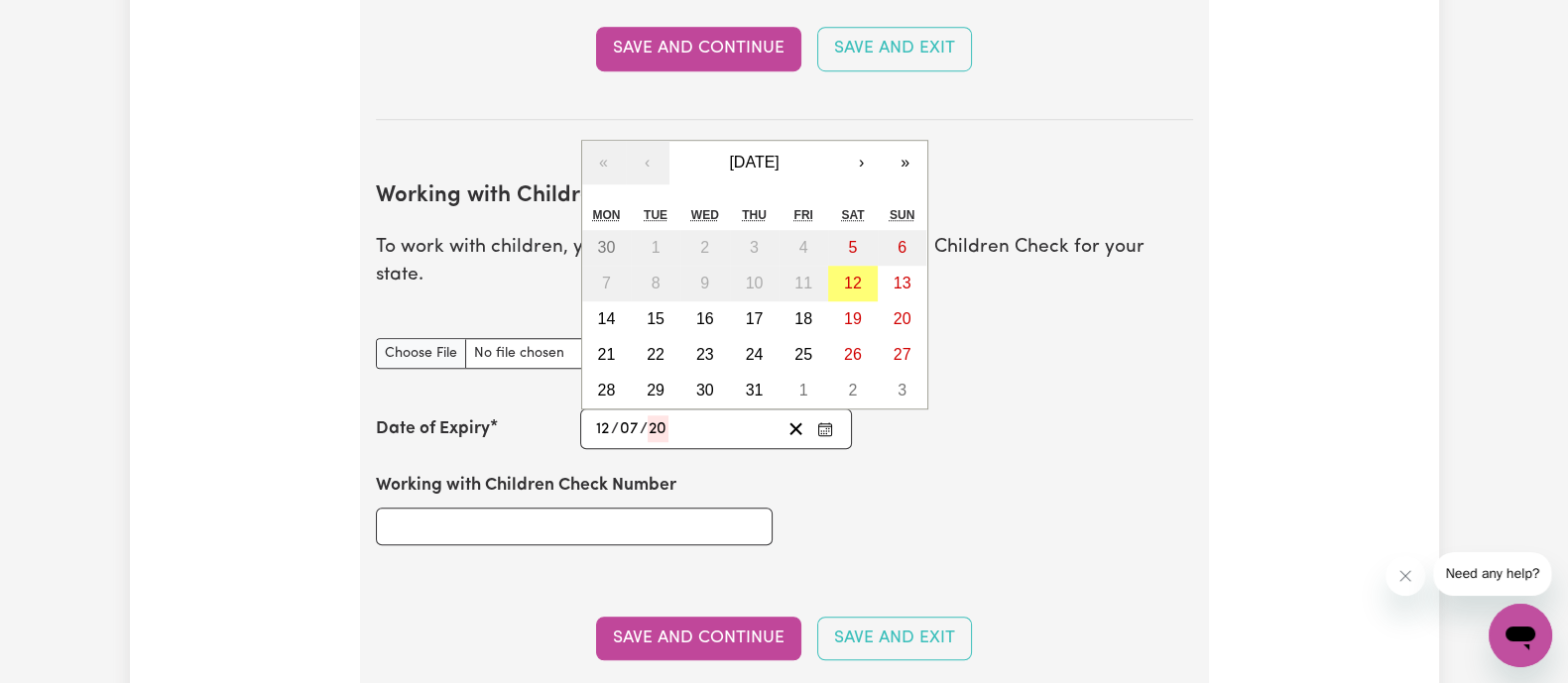 type on "203" 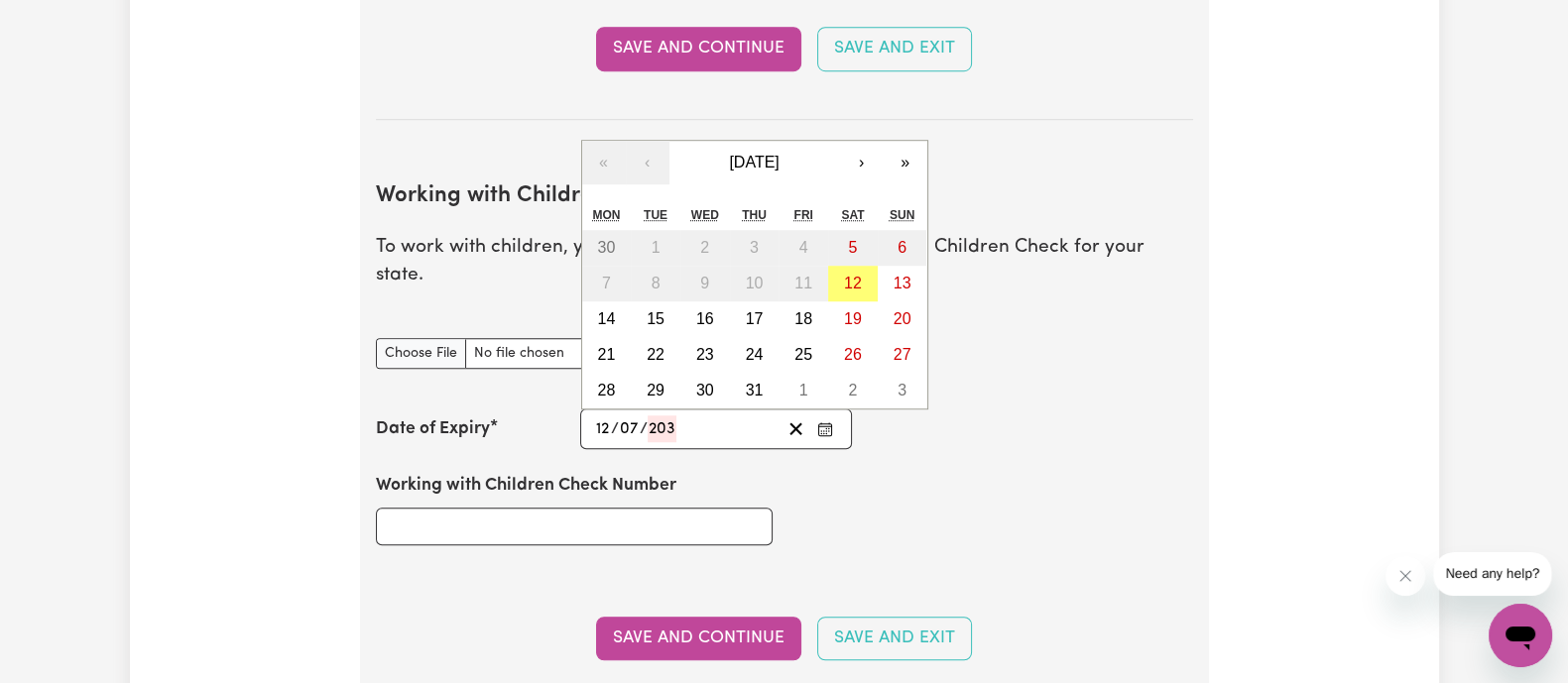type on "2030-07-12" 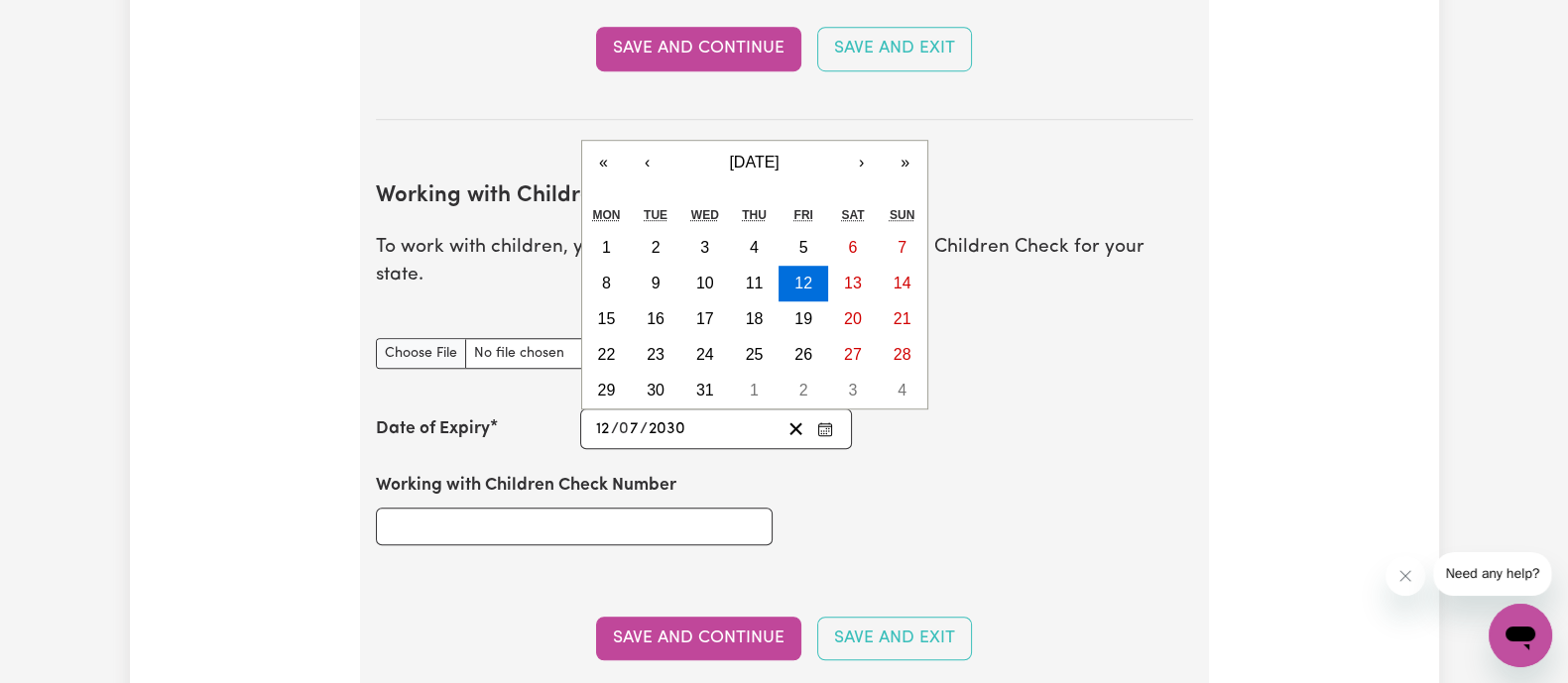 type on "2030" 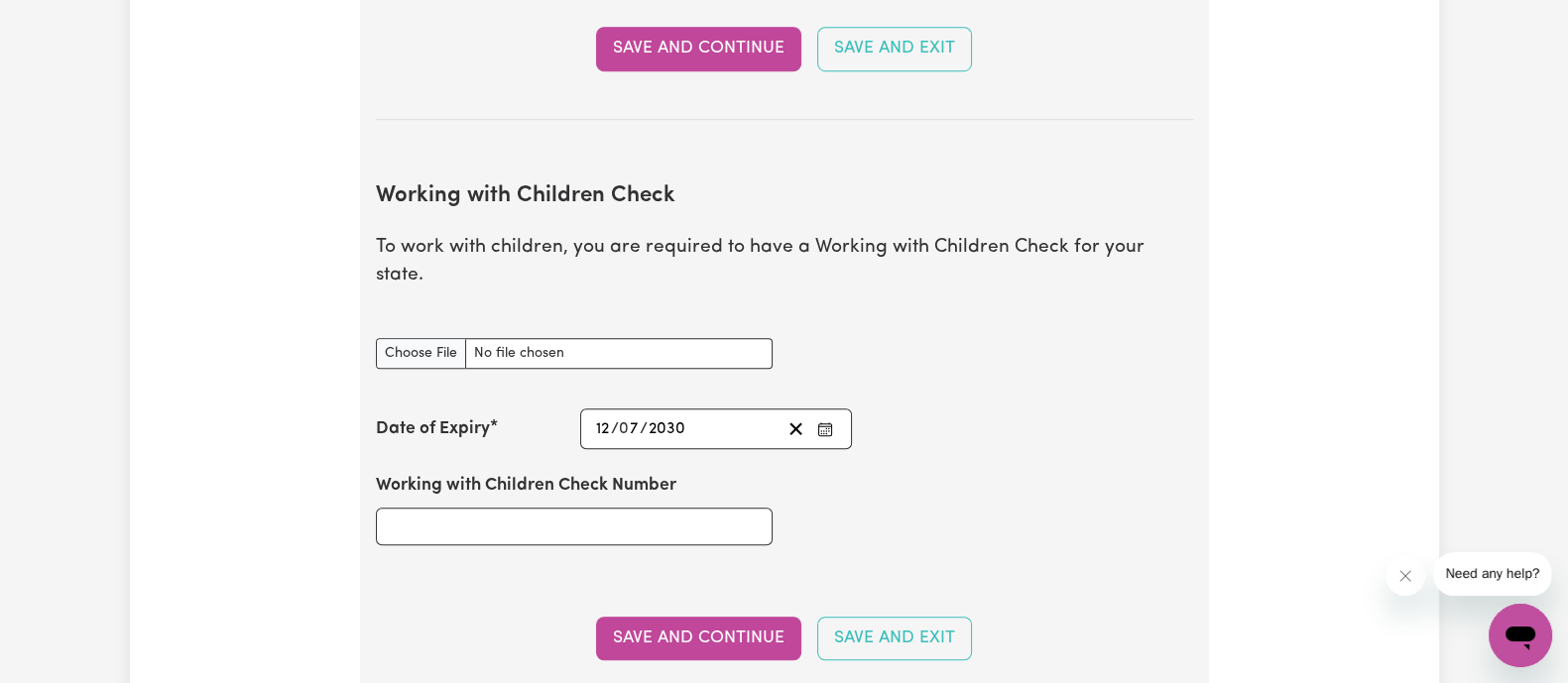 click on "Working with Children Check Number" at bounding box center [784, 509] 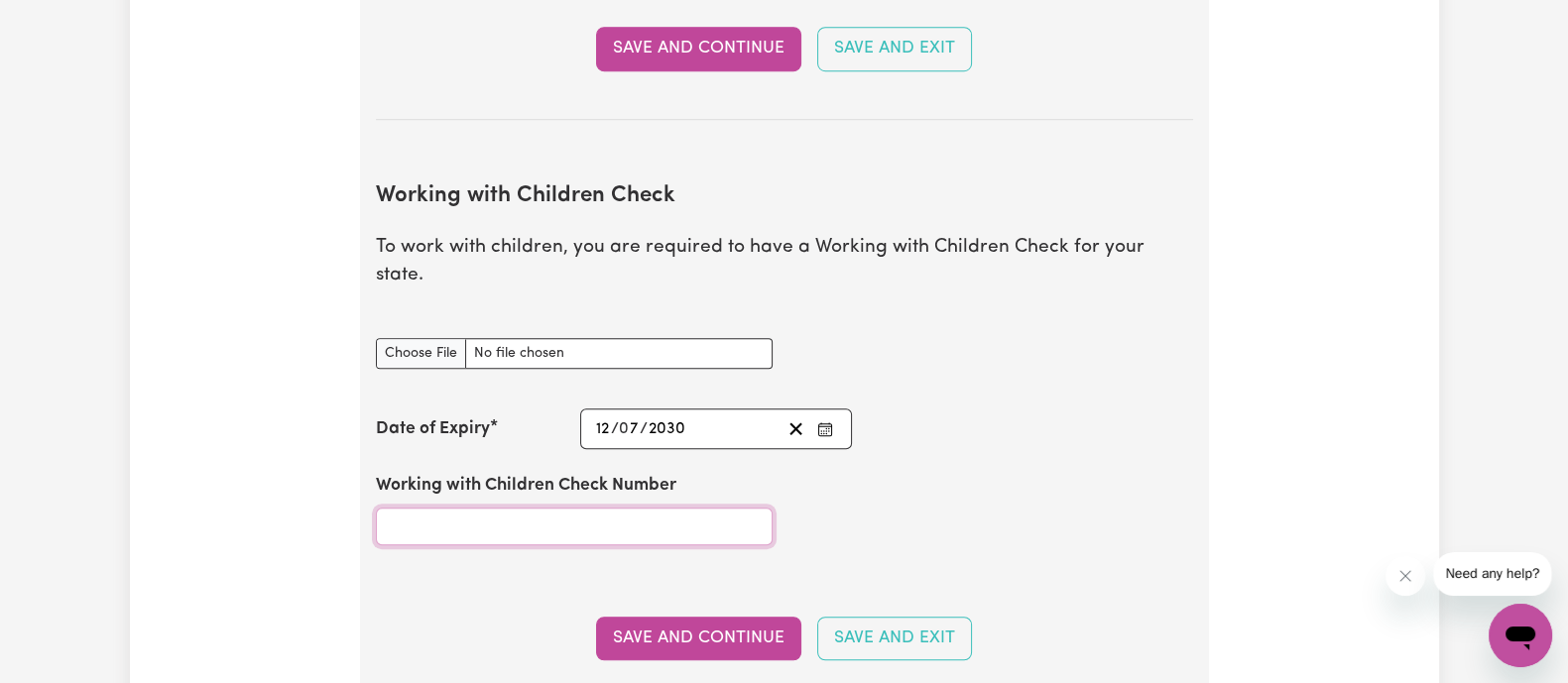 click on "Working with Children Check Number" at bounding box center (574, 526) 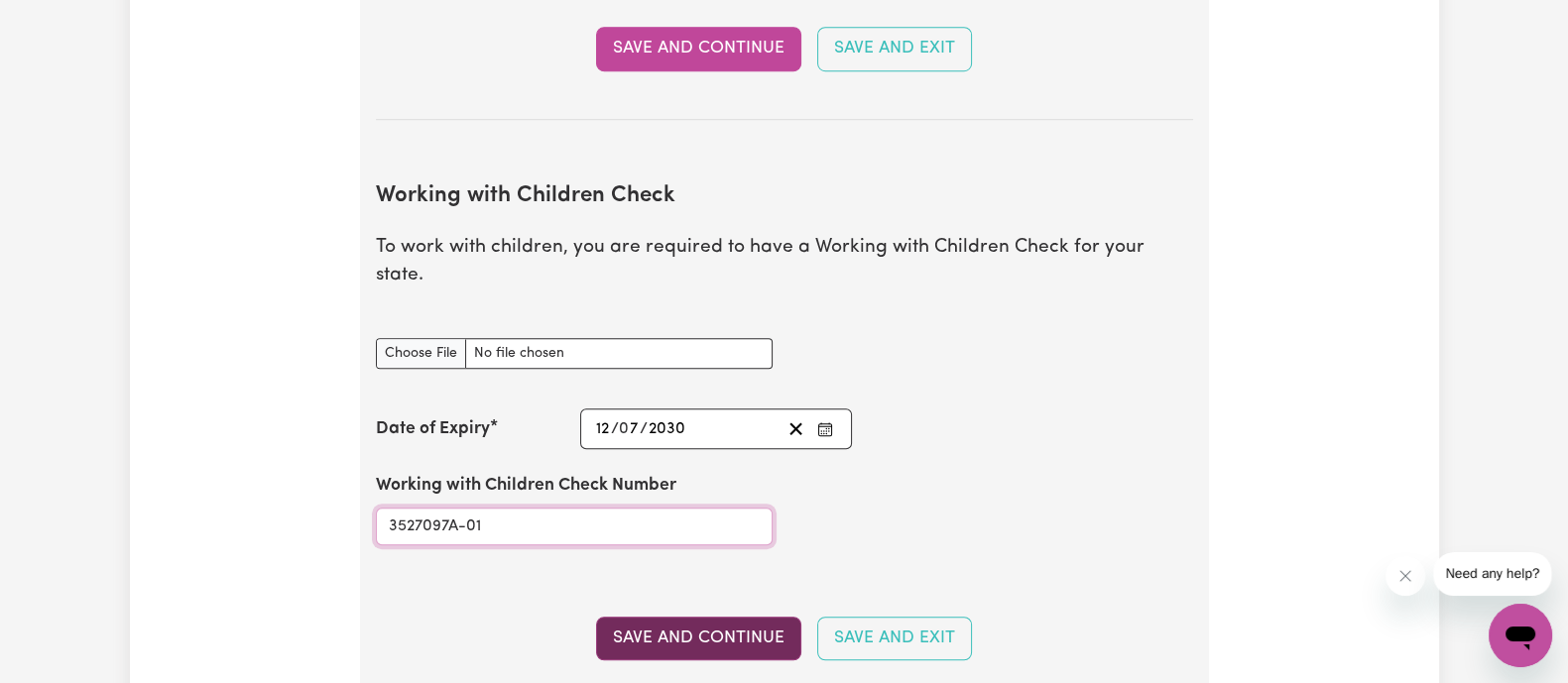 type on "3527097A-01" 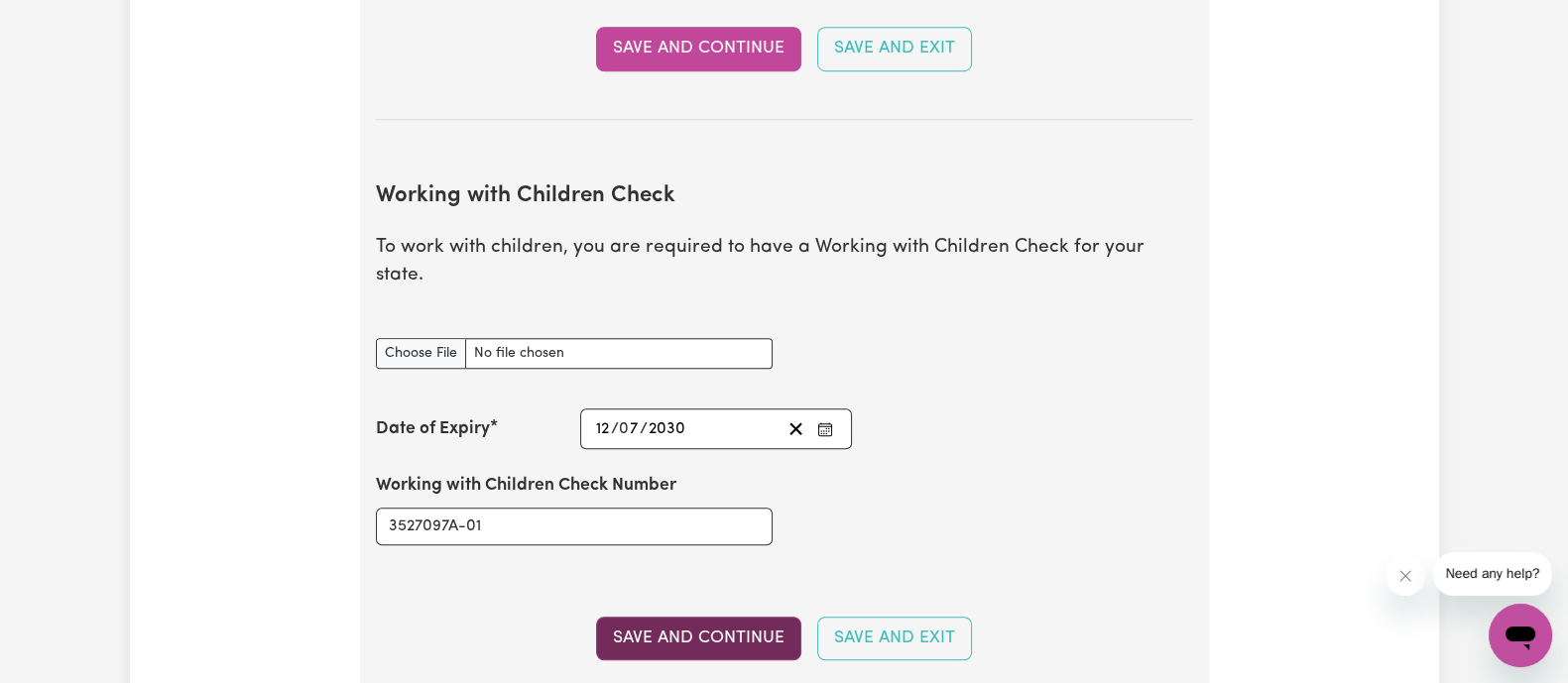 click on "Save and Continue" at bounding box center [698, 638] 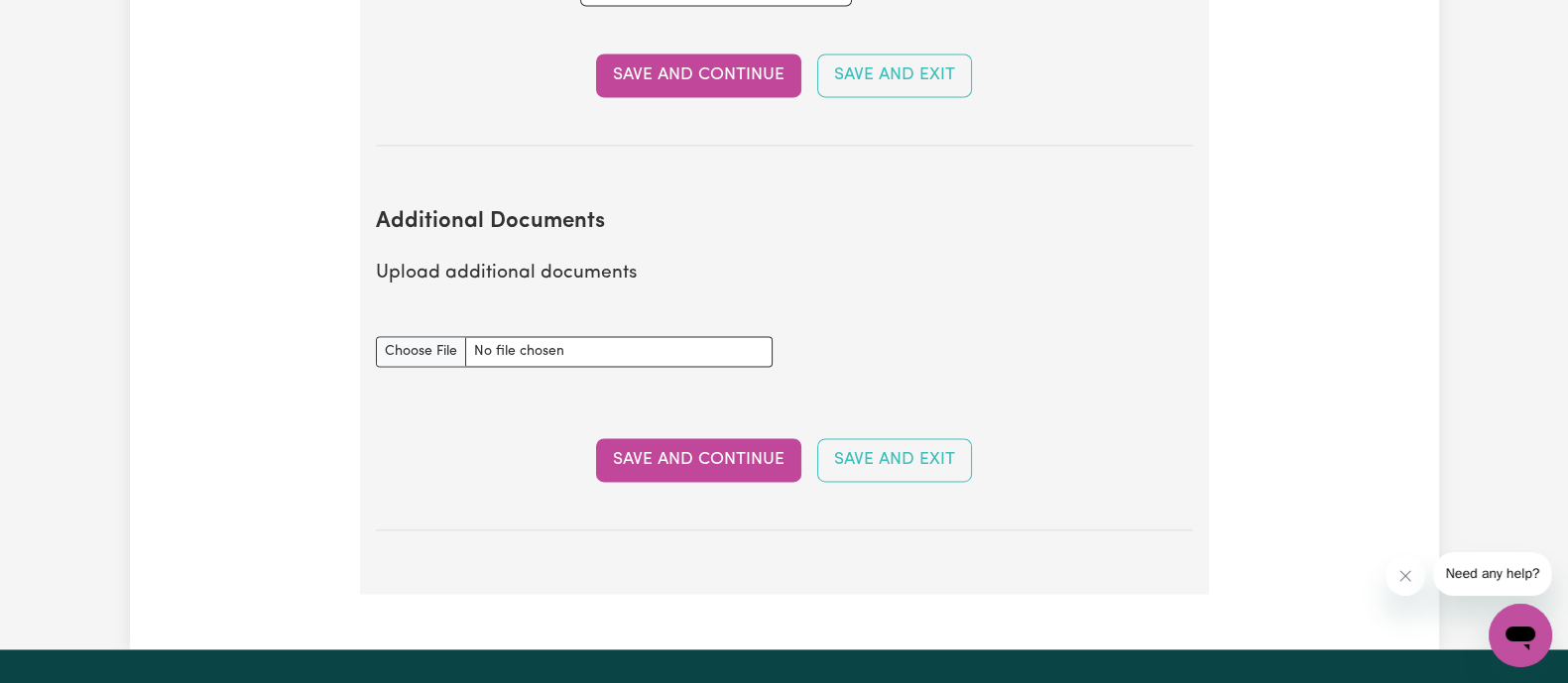 scroll, scrollTop: 3657, scrollLeft: 0, axis: vertical 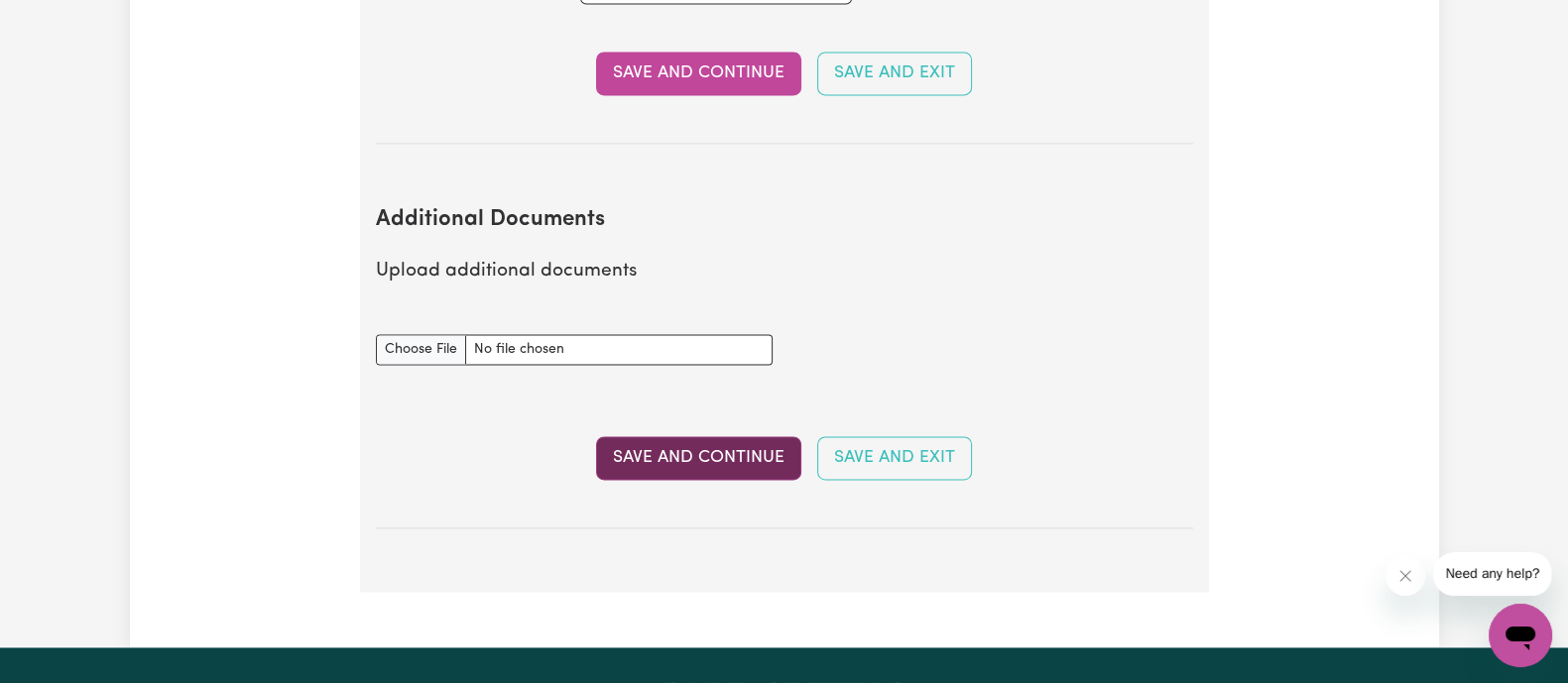click on "Save and Continue" at bounding box center (698, 458) 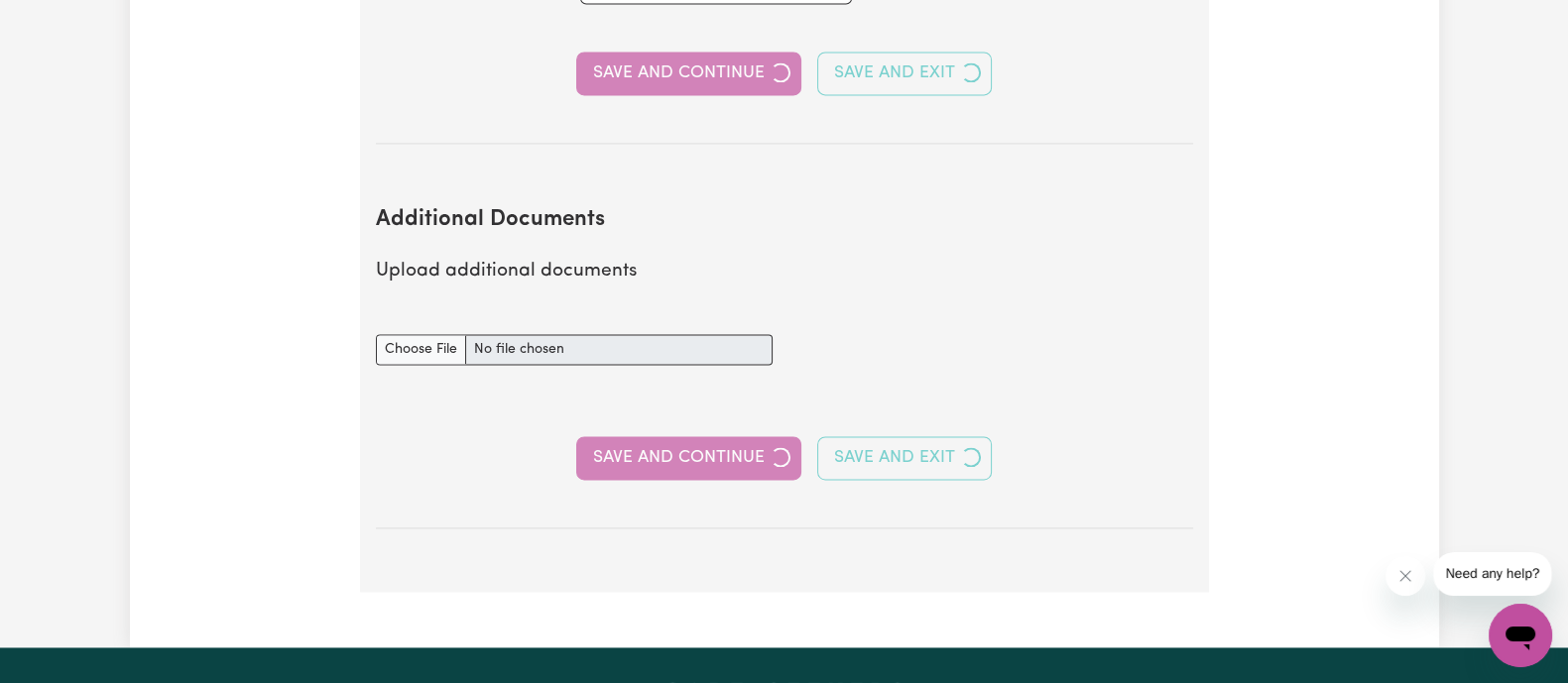 select on "Certificate III (Individual Support)" 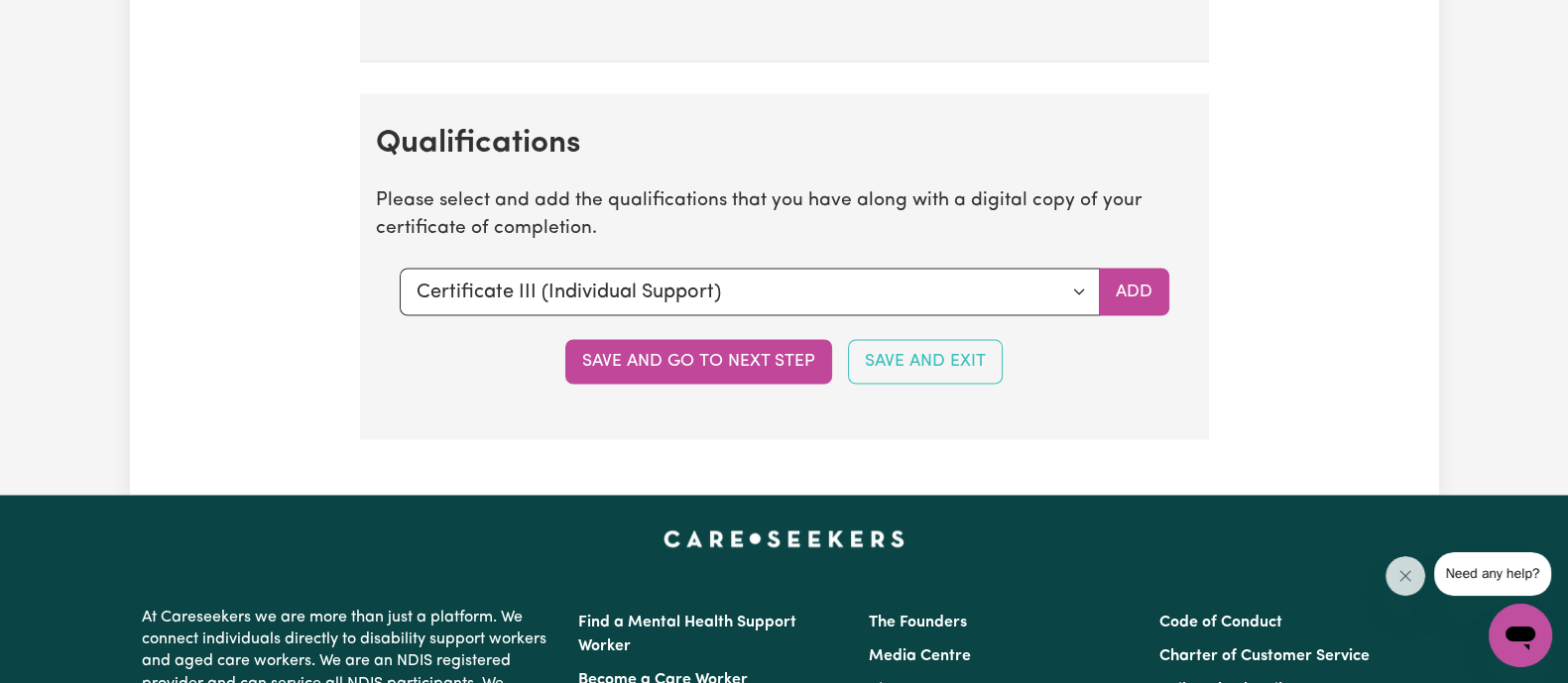 scroll, scrollTop: 4477, scrollLeft: 0, axis: vertical 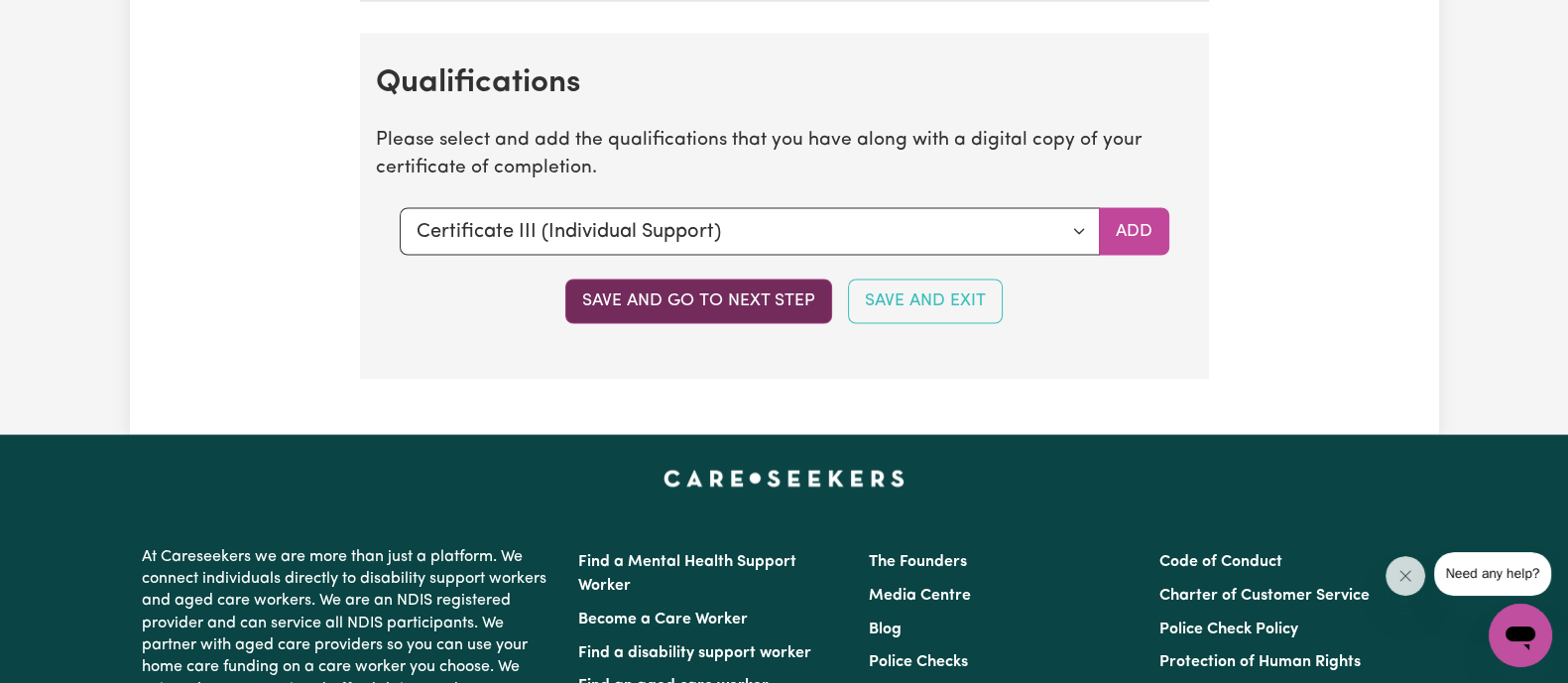 click on "Save and go to next step" at bounding box center [698, 300] 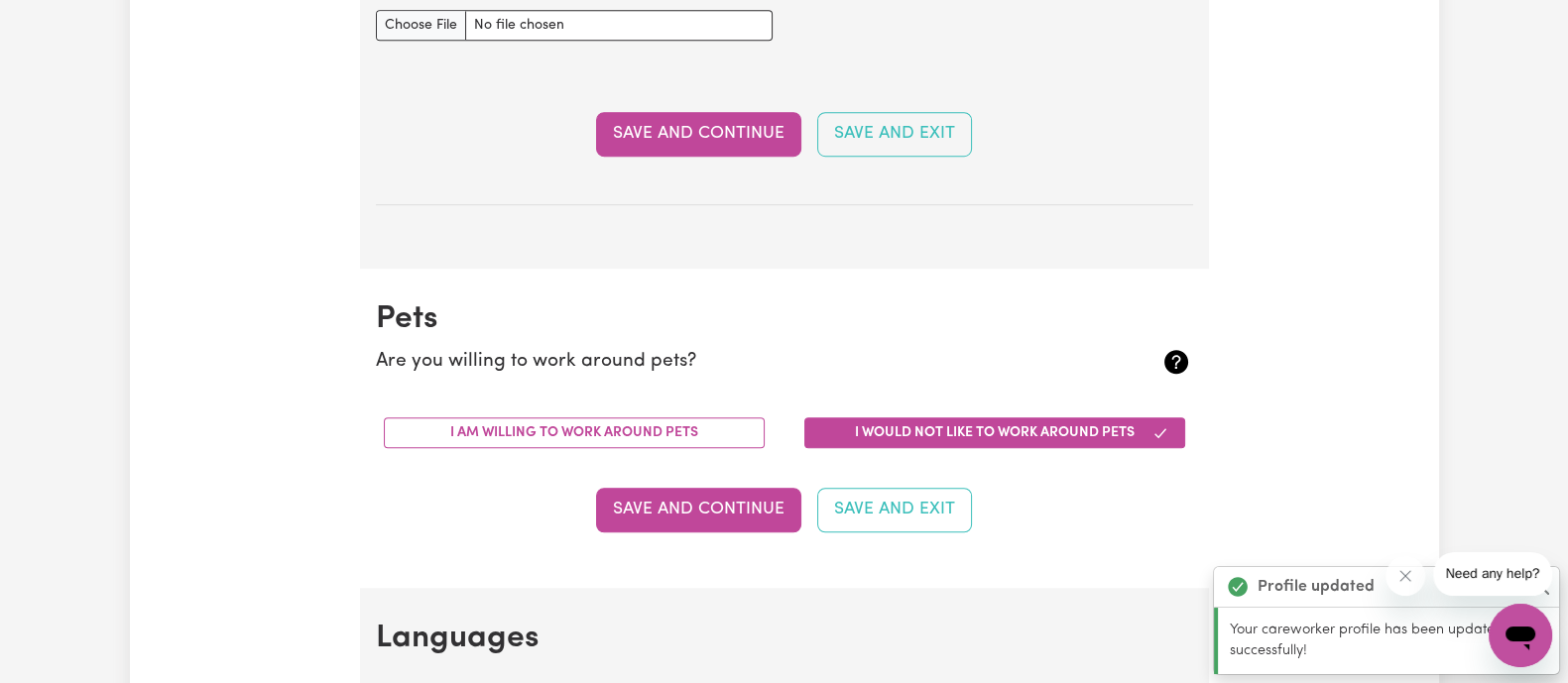 scroll, scrollTop: 1578, scrollLeft: 0, axis: vertical 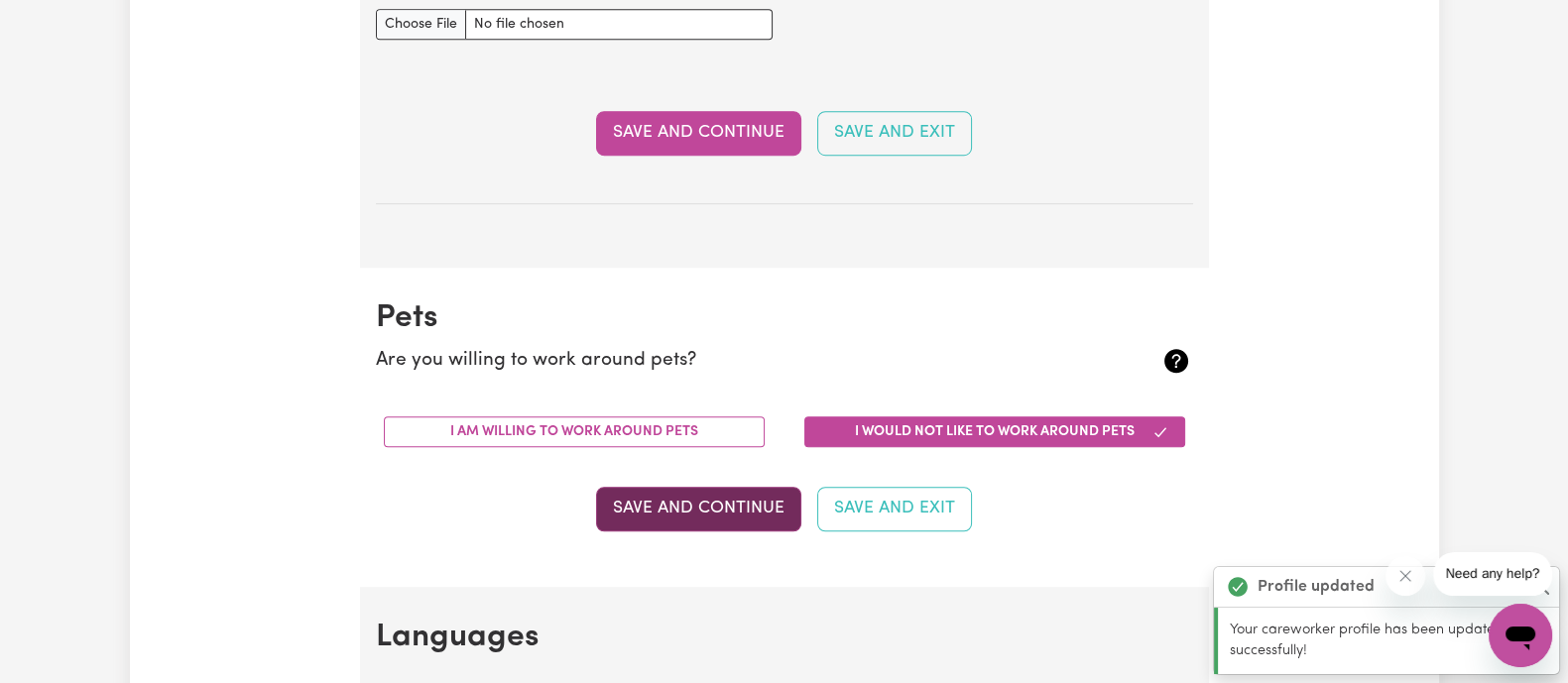 click on "Save and Continue" at bounding box center (698, 509) 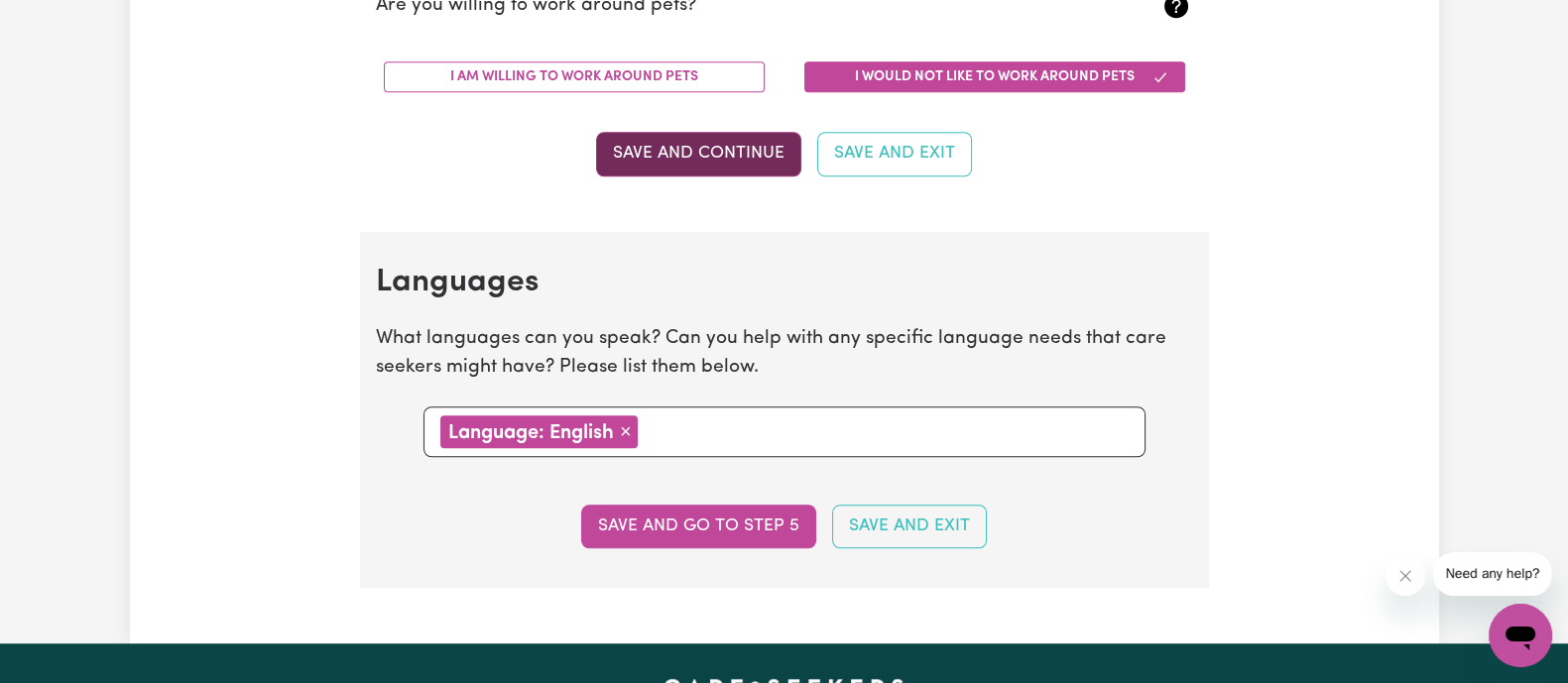 scroll, scrollTop: 2161, scrollLeft: 0, axis: vertical 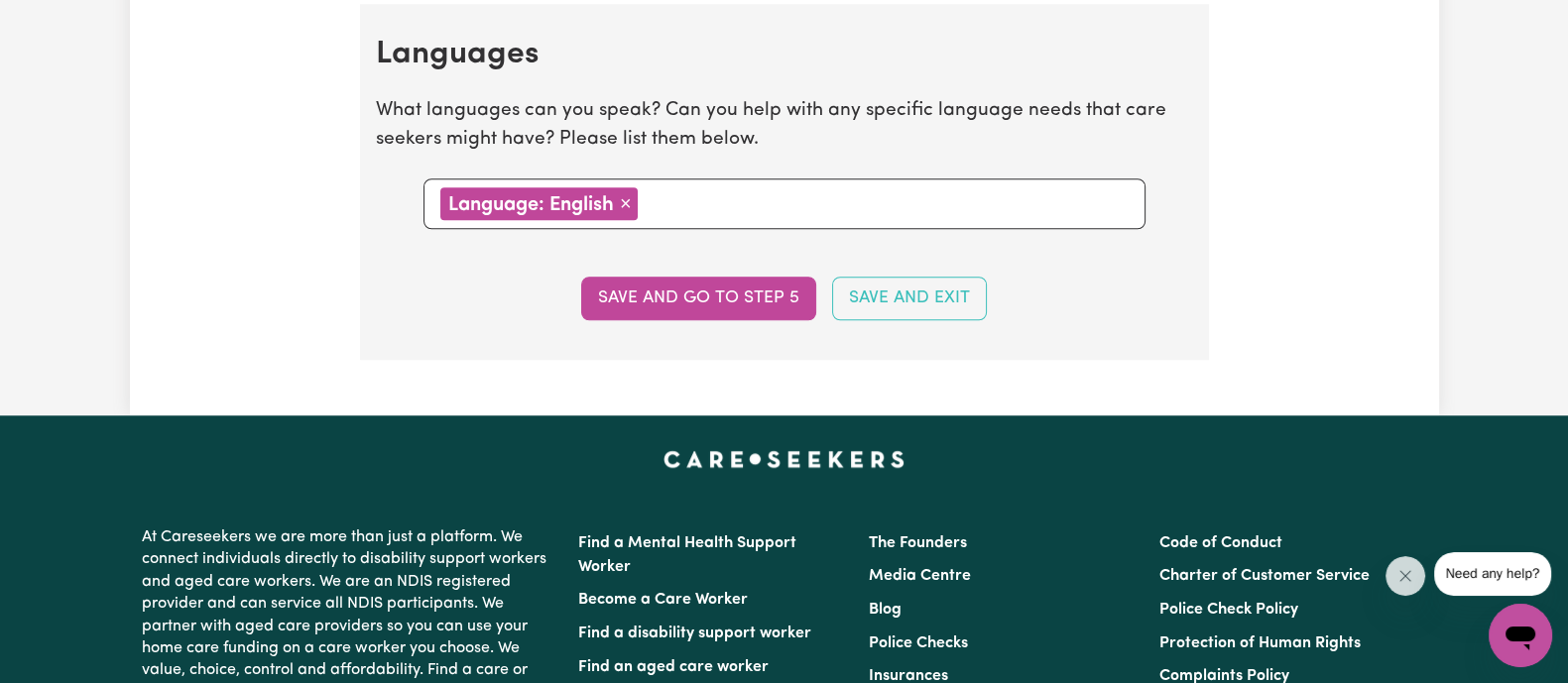 click at bounding box center (886, 202) 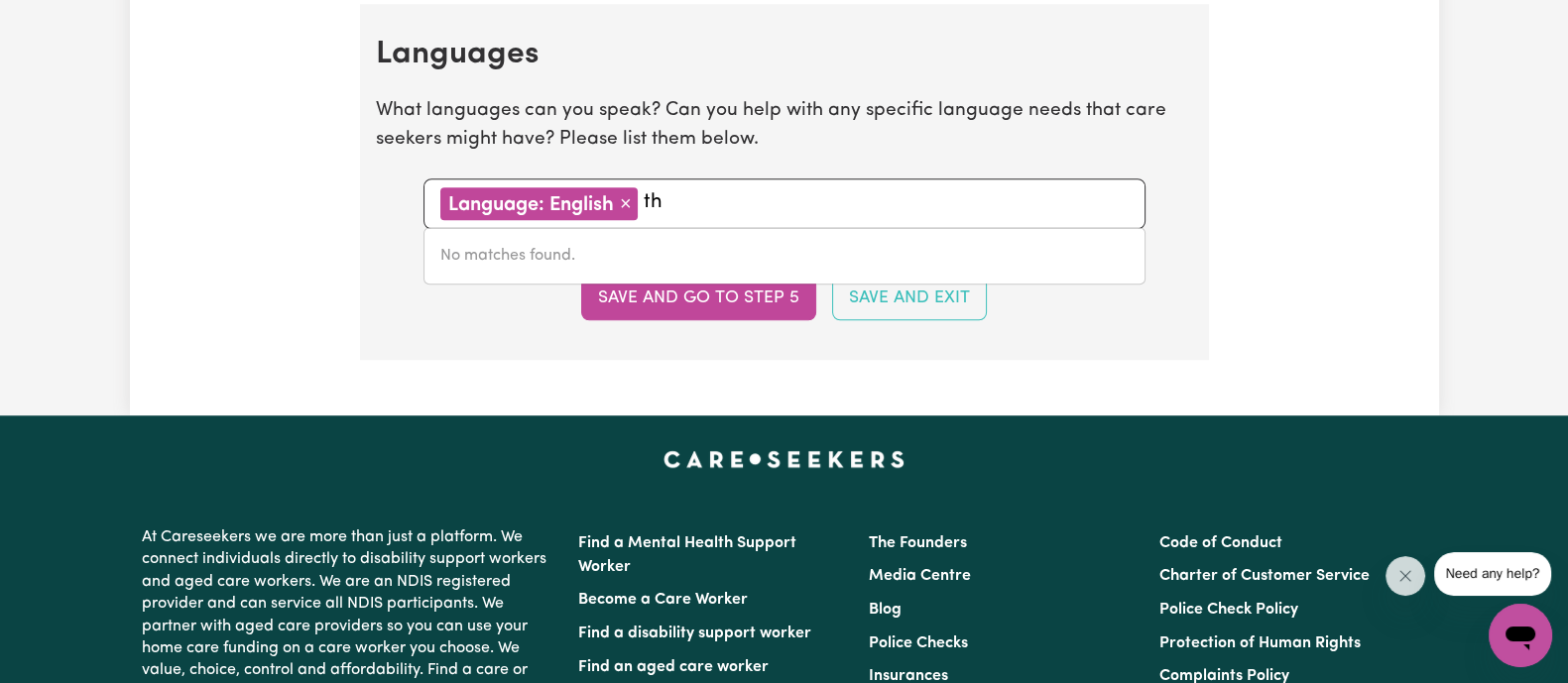 type on "t" 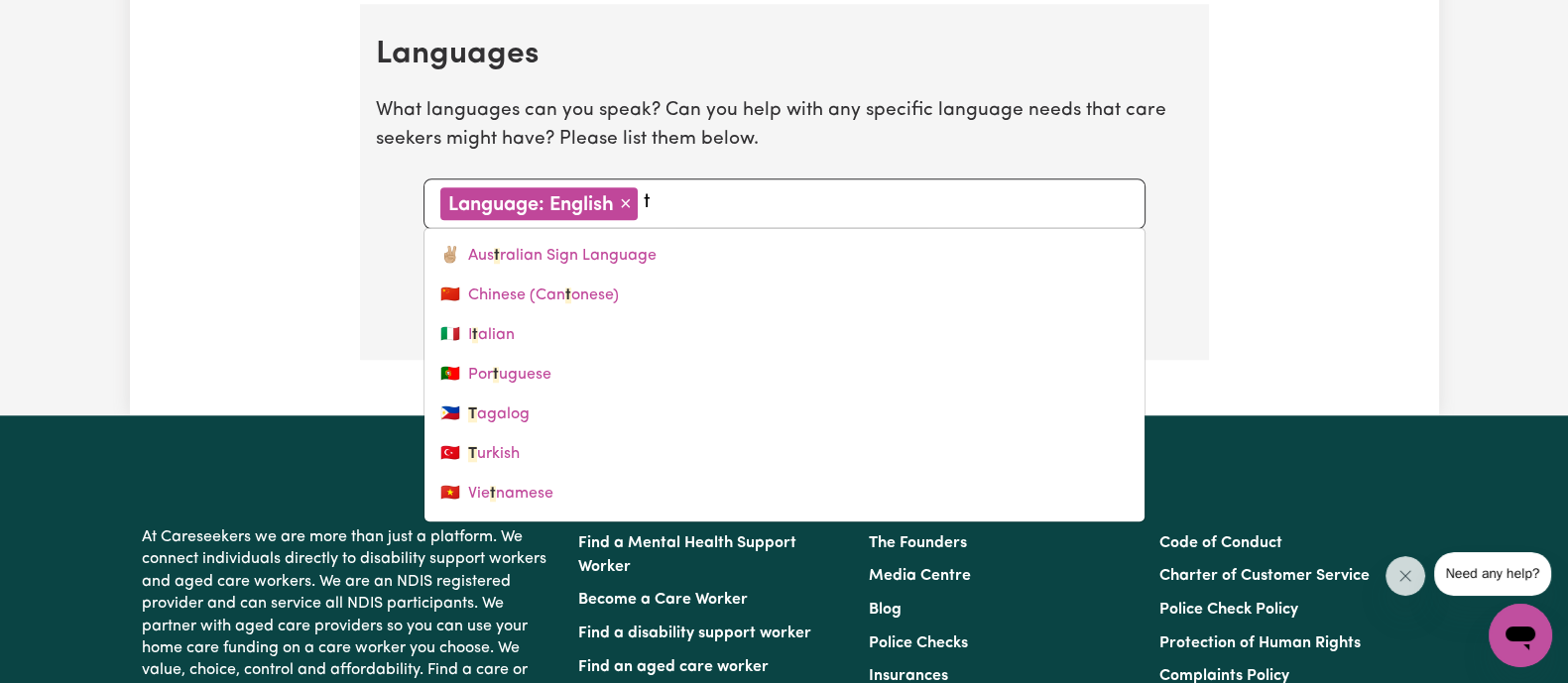 type 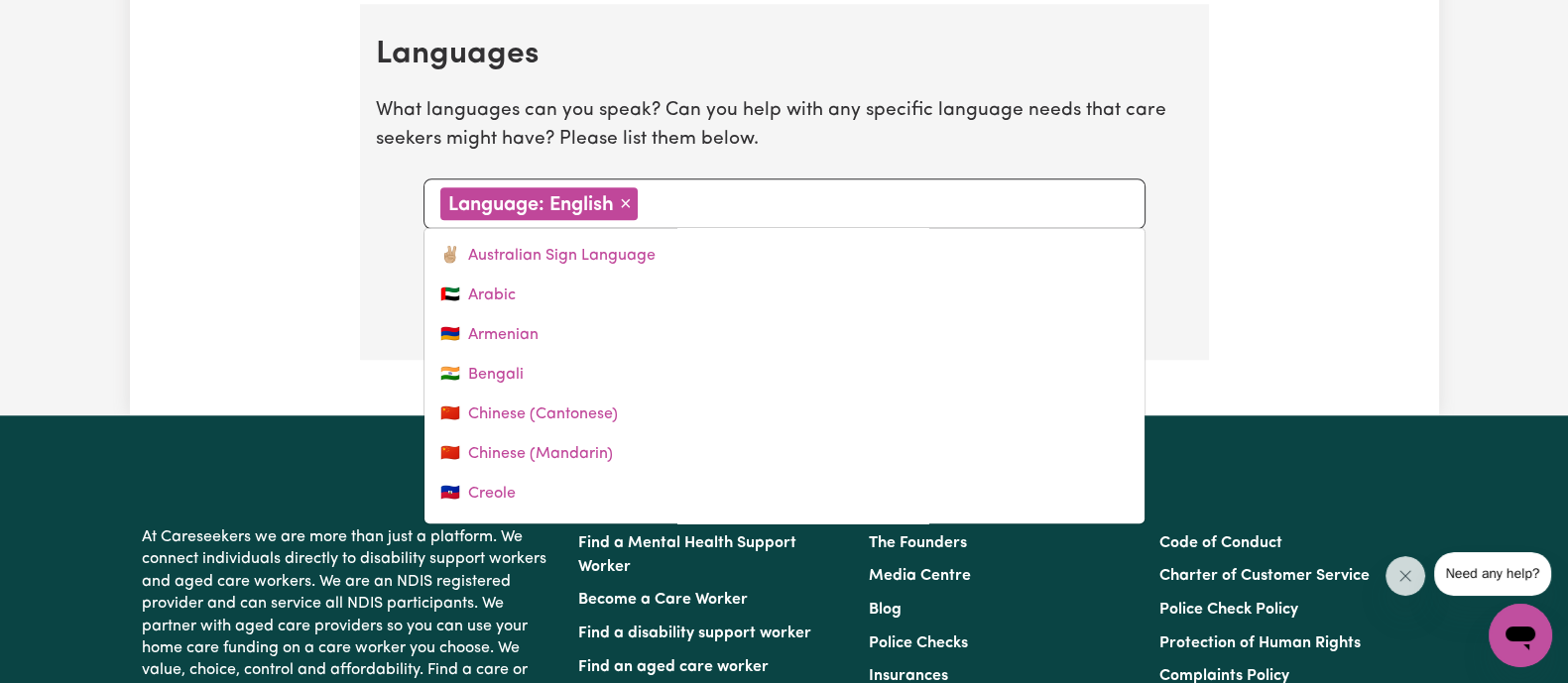 click on "What languages can you speak? Can you help with any specific language needs that care seekers might have? Please list them below." at bounding box center [784, 126] 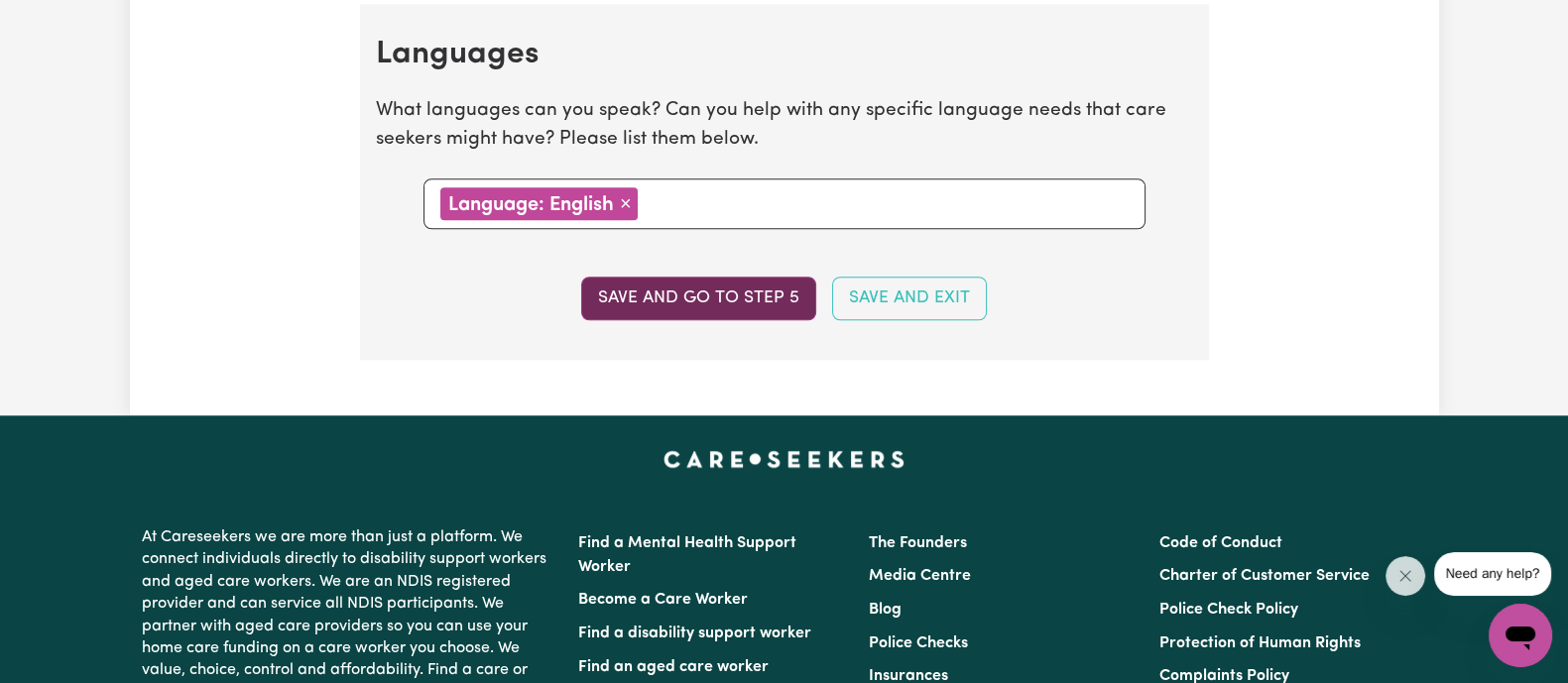 click on "Save and go to step 5" at bounding box center [698, 298] 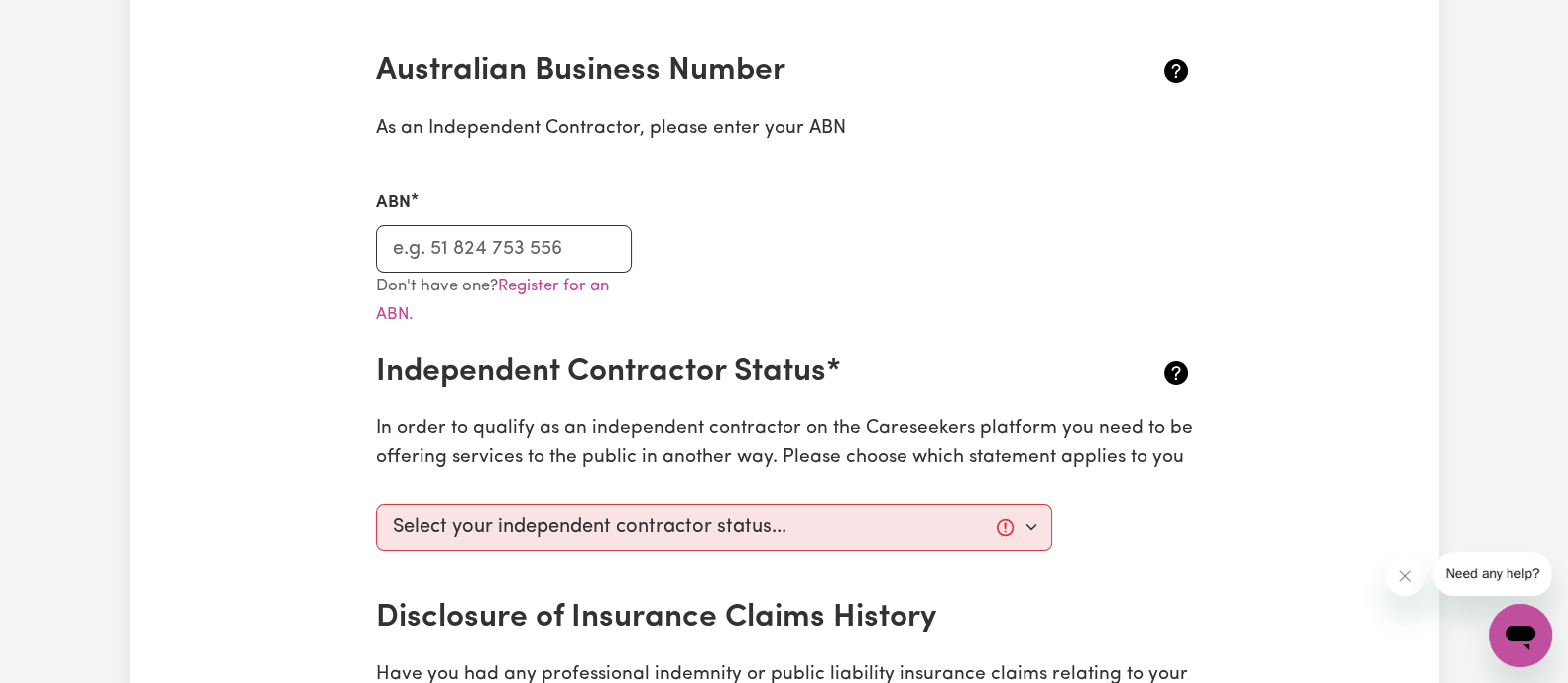 scroll, scrollTop: 438, scrollLeft: 0, axis: vertical 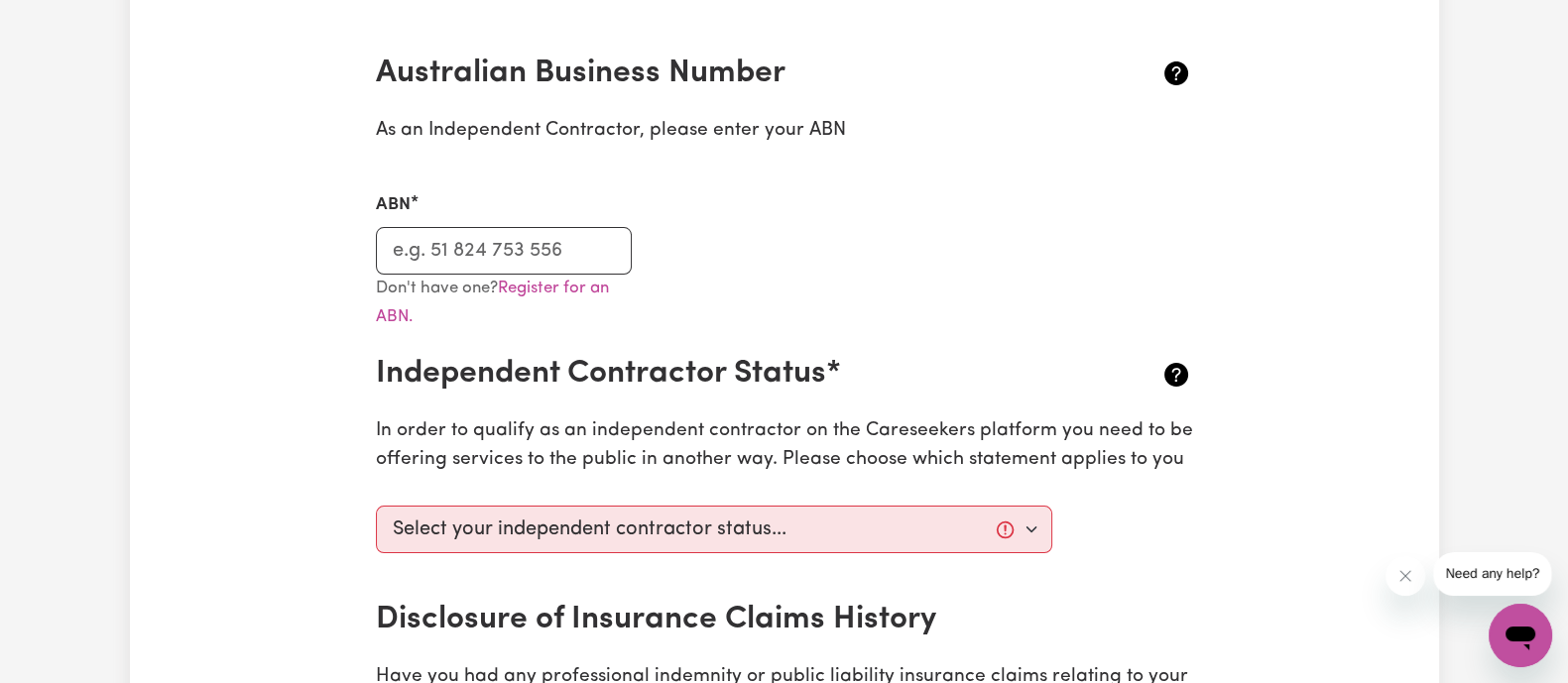click on "Independent Contractor Status*" at bounding box center [716, 374] 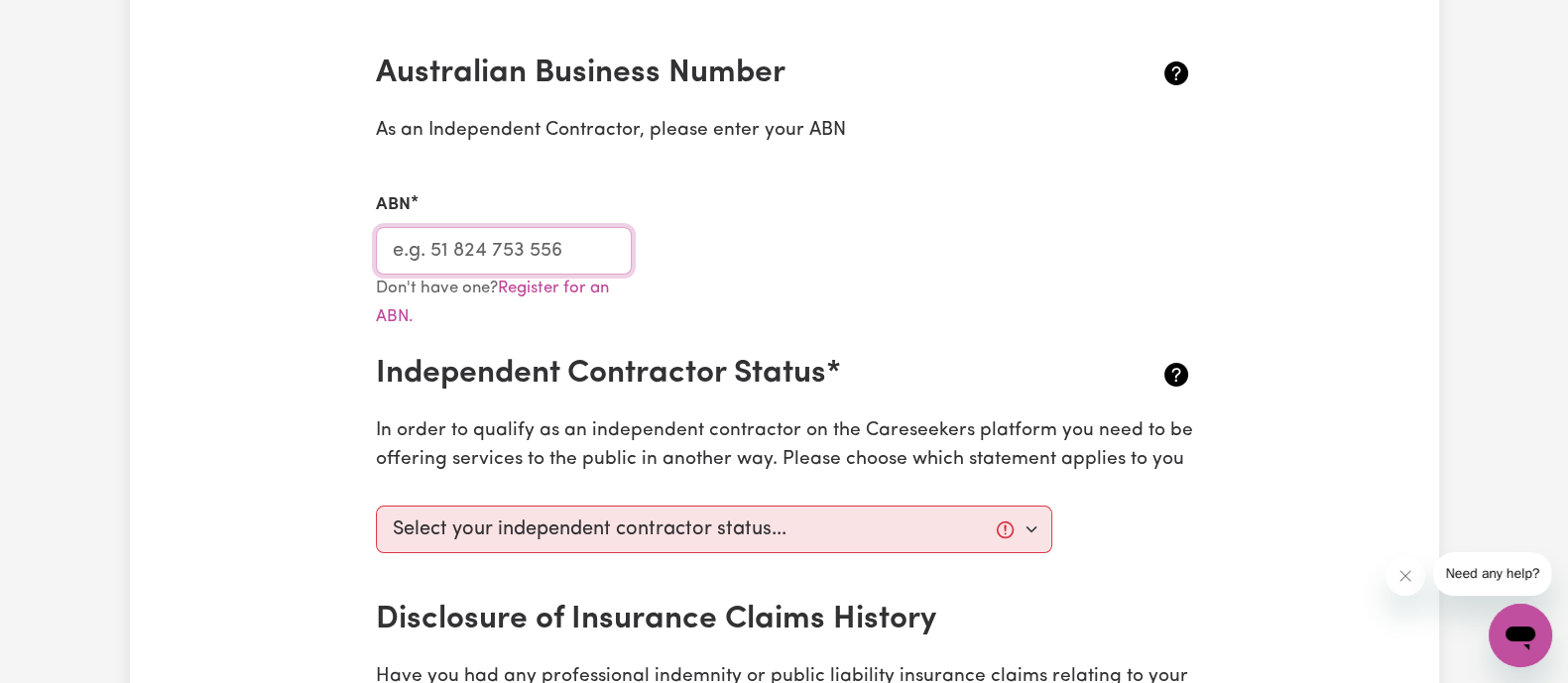 click on "ABN" at bounding box center (504, 251) 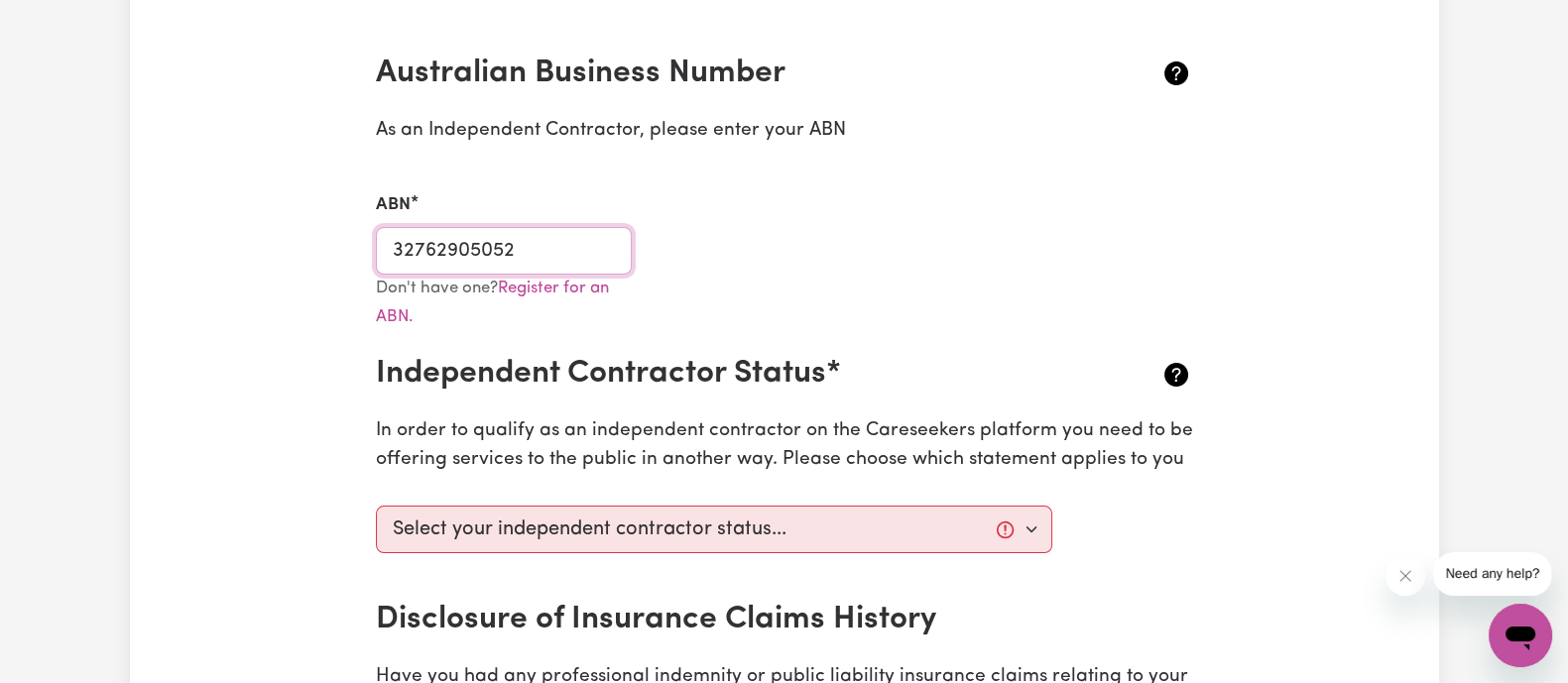 type on "32762905052" 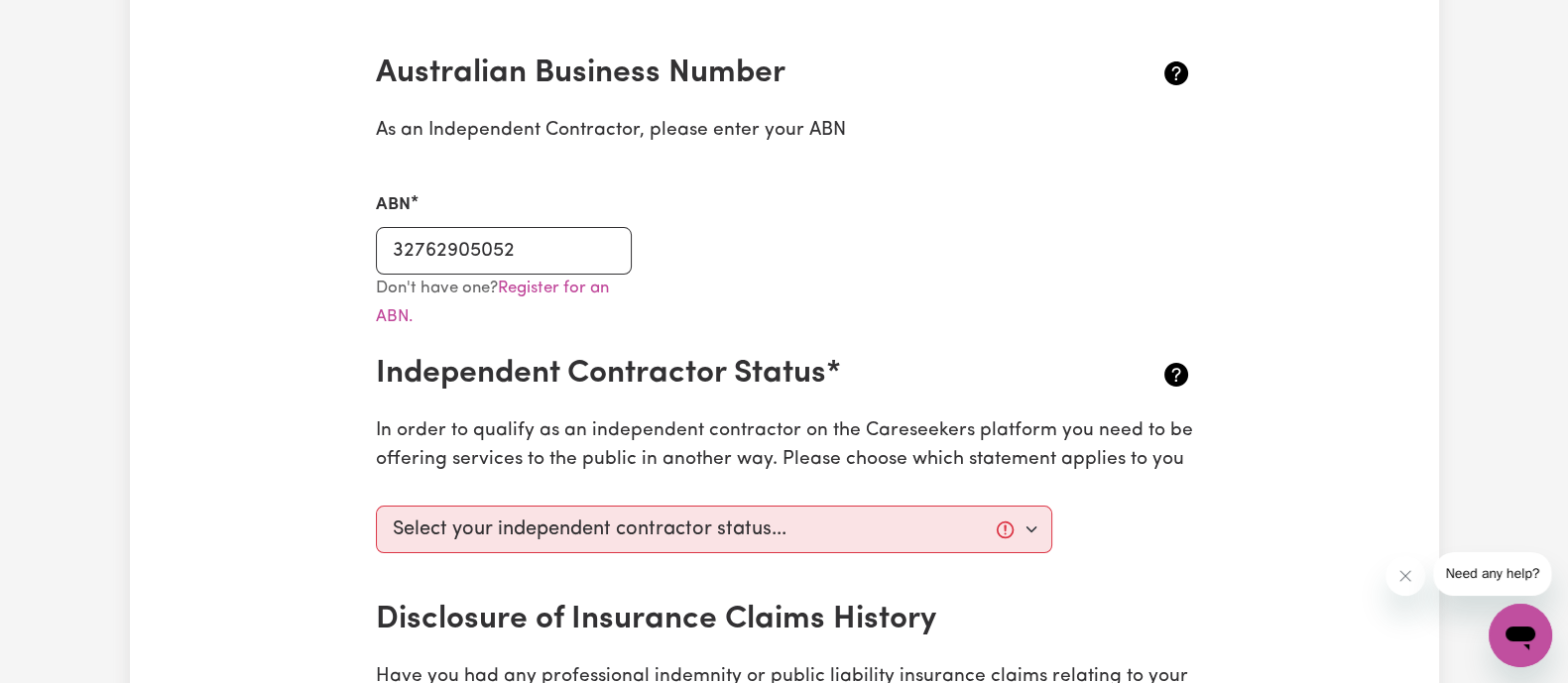 click on "Don't have one?  Register for an ABN." at bounding box center (784, 315) 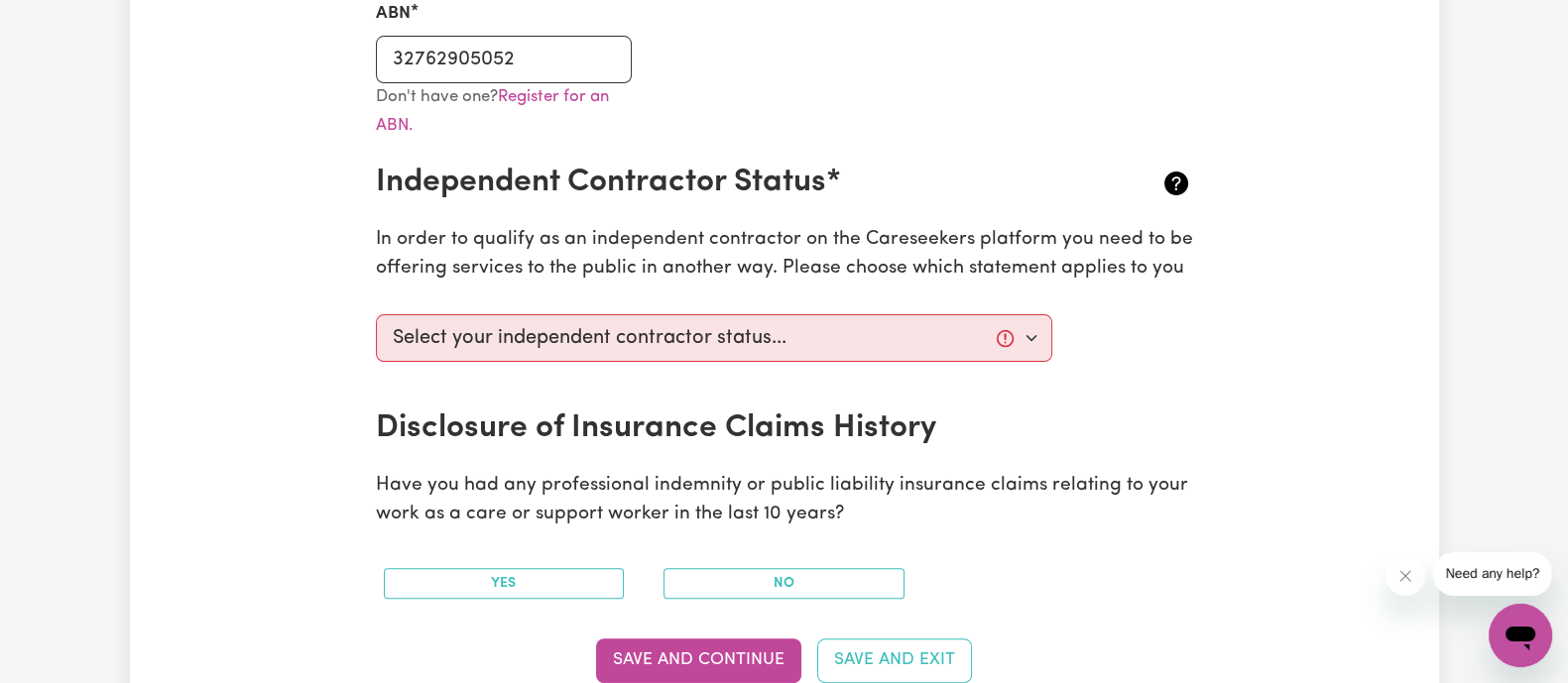 scroll, scrollTop: 630, scrollLeft: 0, axis: vertical 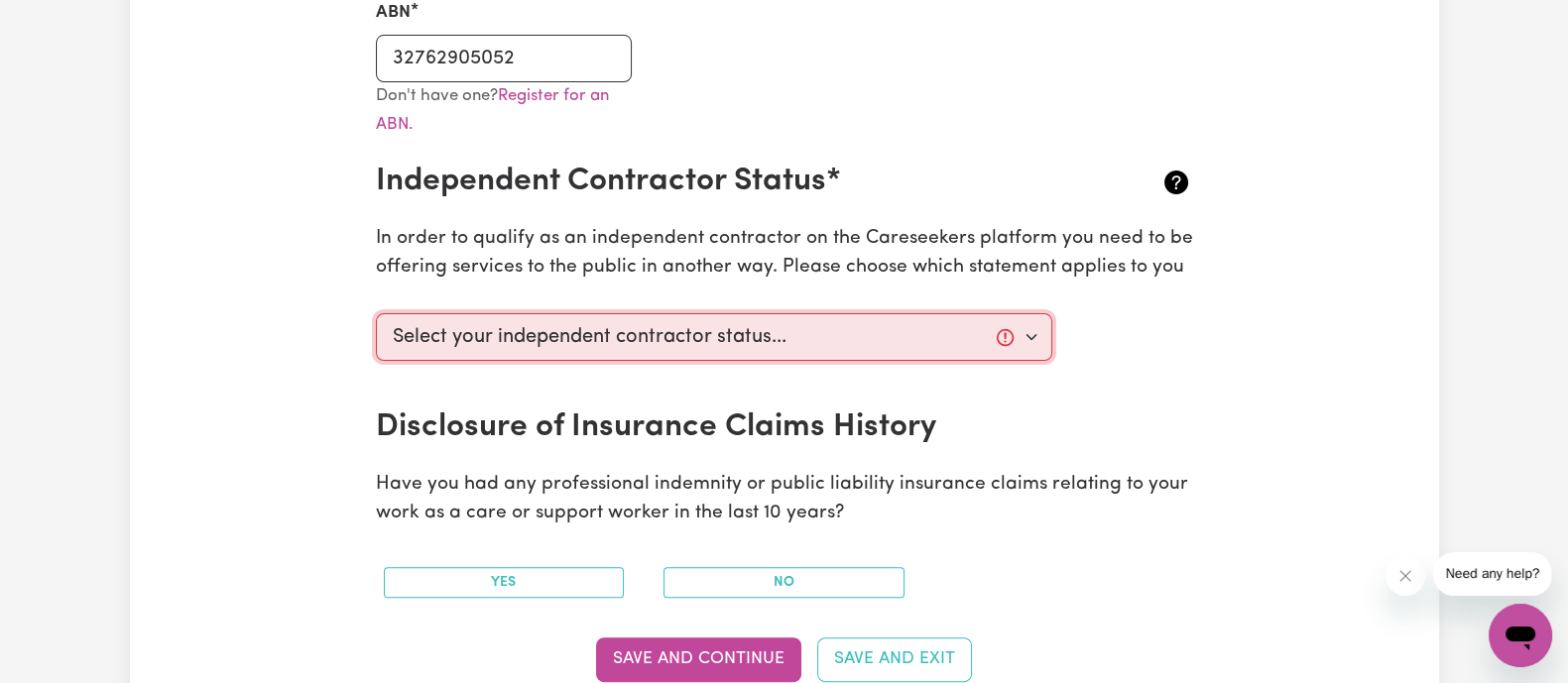 click on "Select your independent contractor status... I am providing services through another platform I am providing services privately on my own I am providing services by being employed by an organisation I am working in another industry" at bounding box center [714, 337] 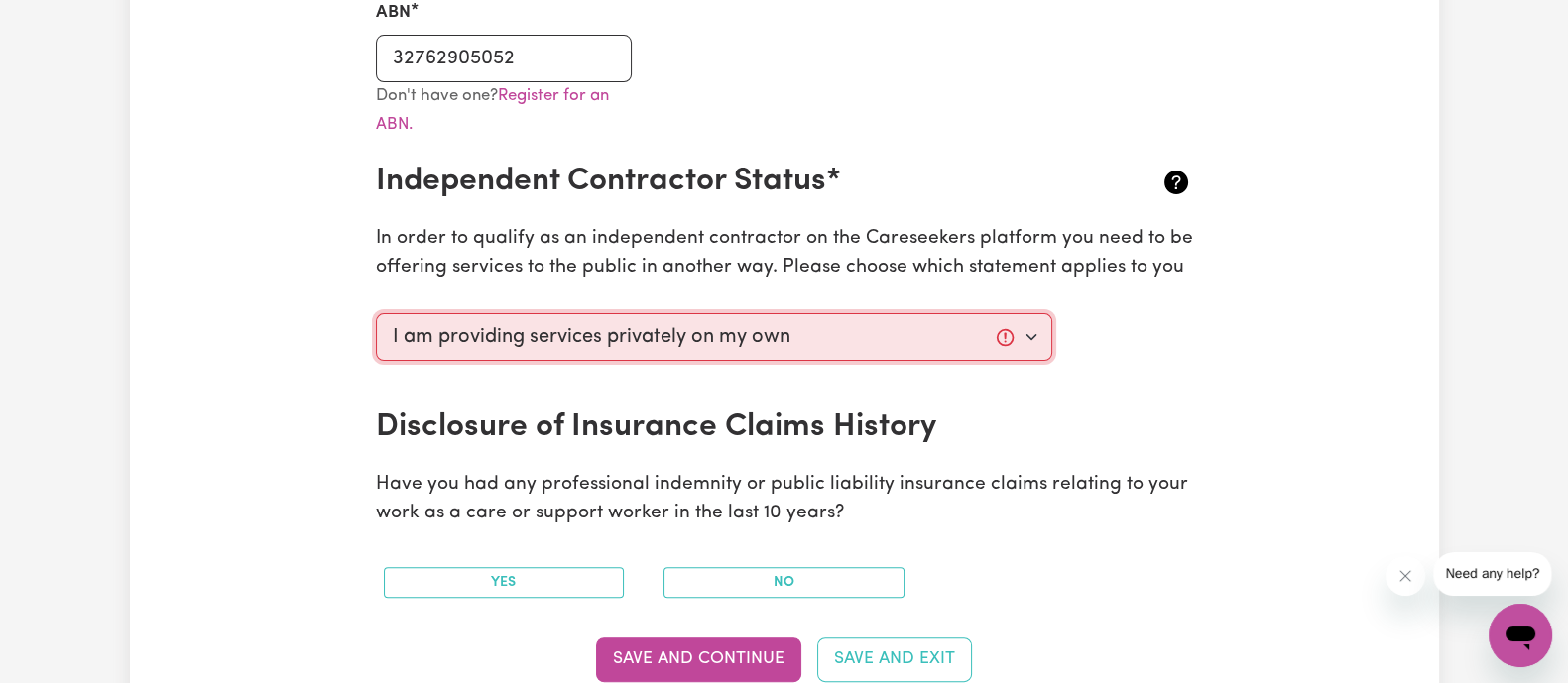 click on "Select your independent contractor status... I am providing services through another platform I am providing services privately on my own I am providing services by being employed by an organisation I am working in another industry" at bounding box center [714, 337] 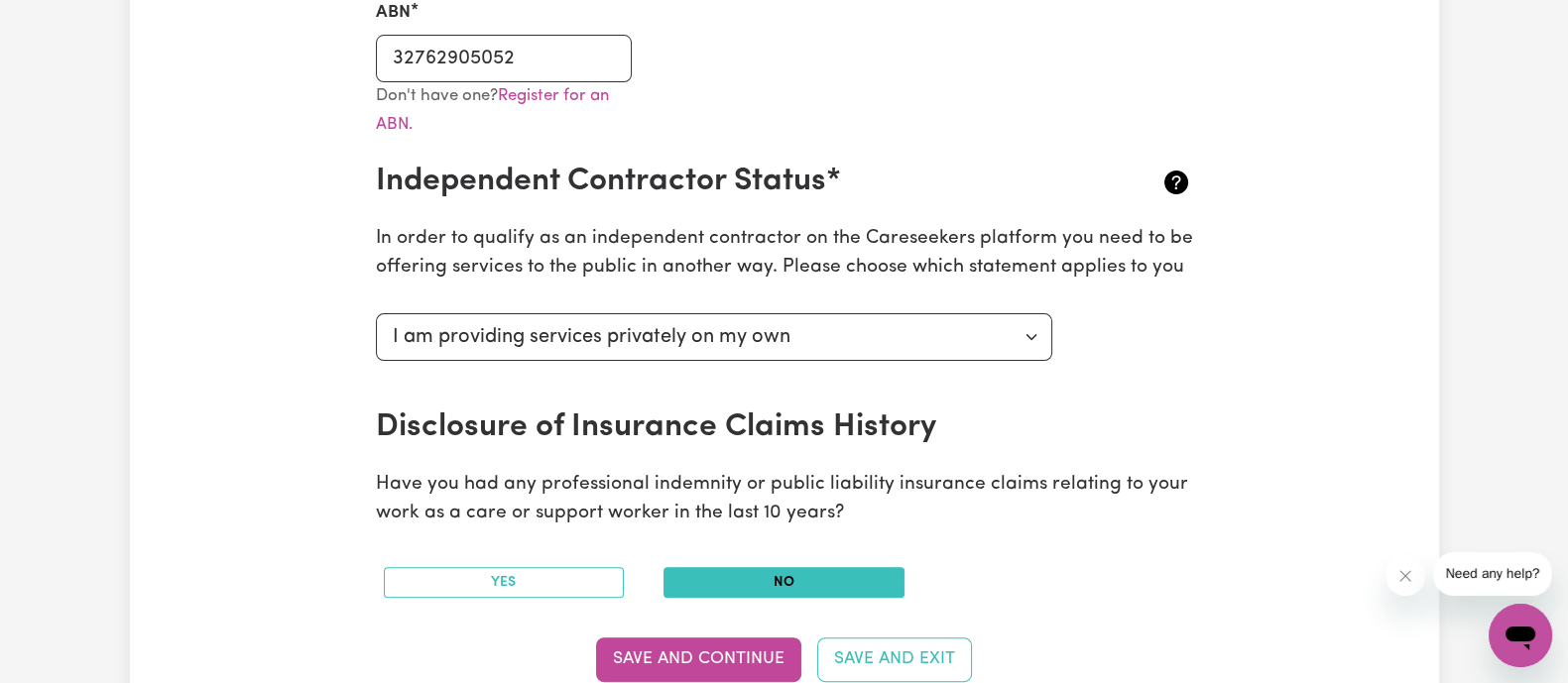 click on "No" at bounding box center [784, 582] 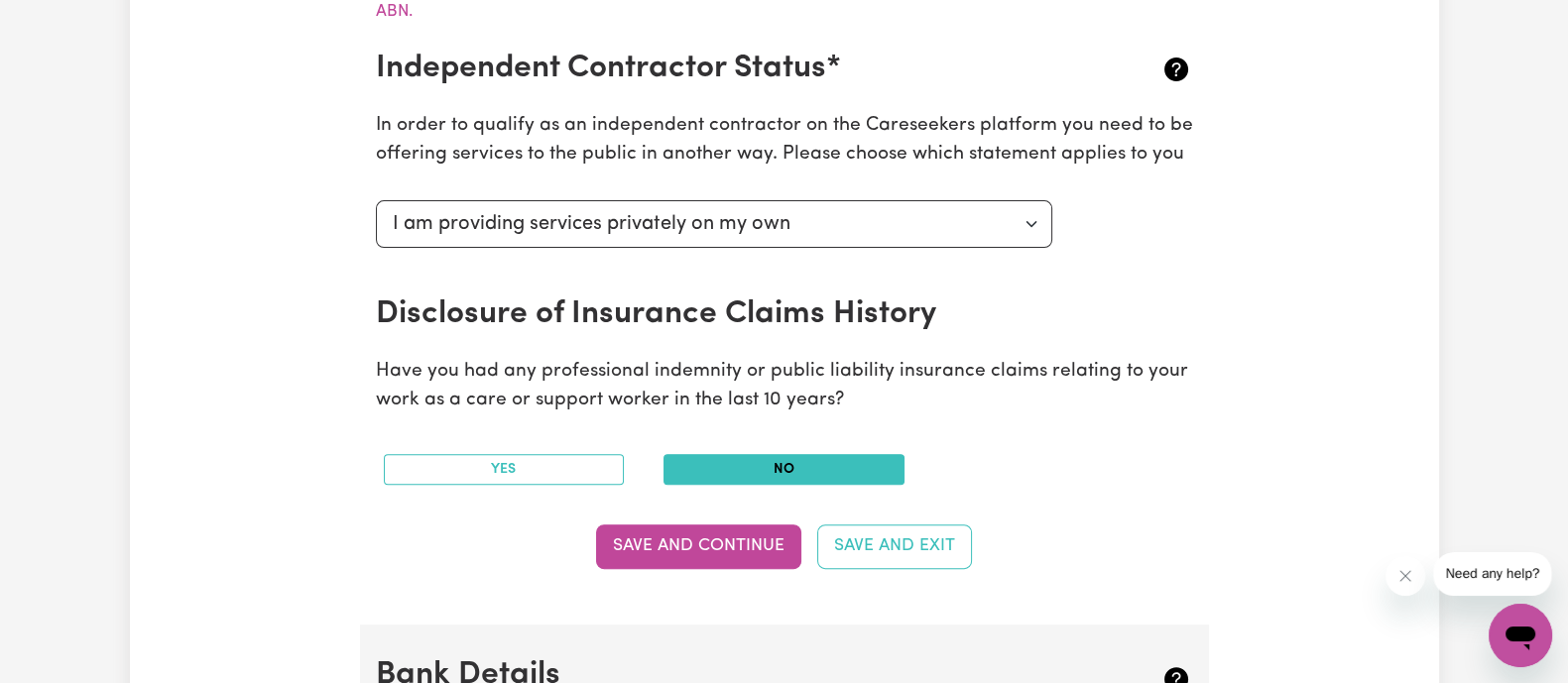 scroll, scrollTop: 752, scrollLeft: 0, axis: vertical 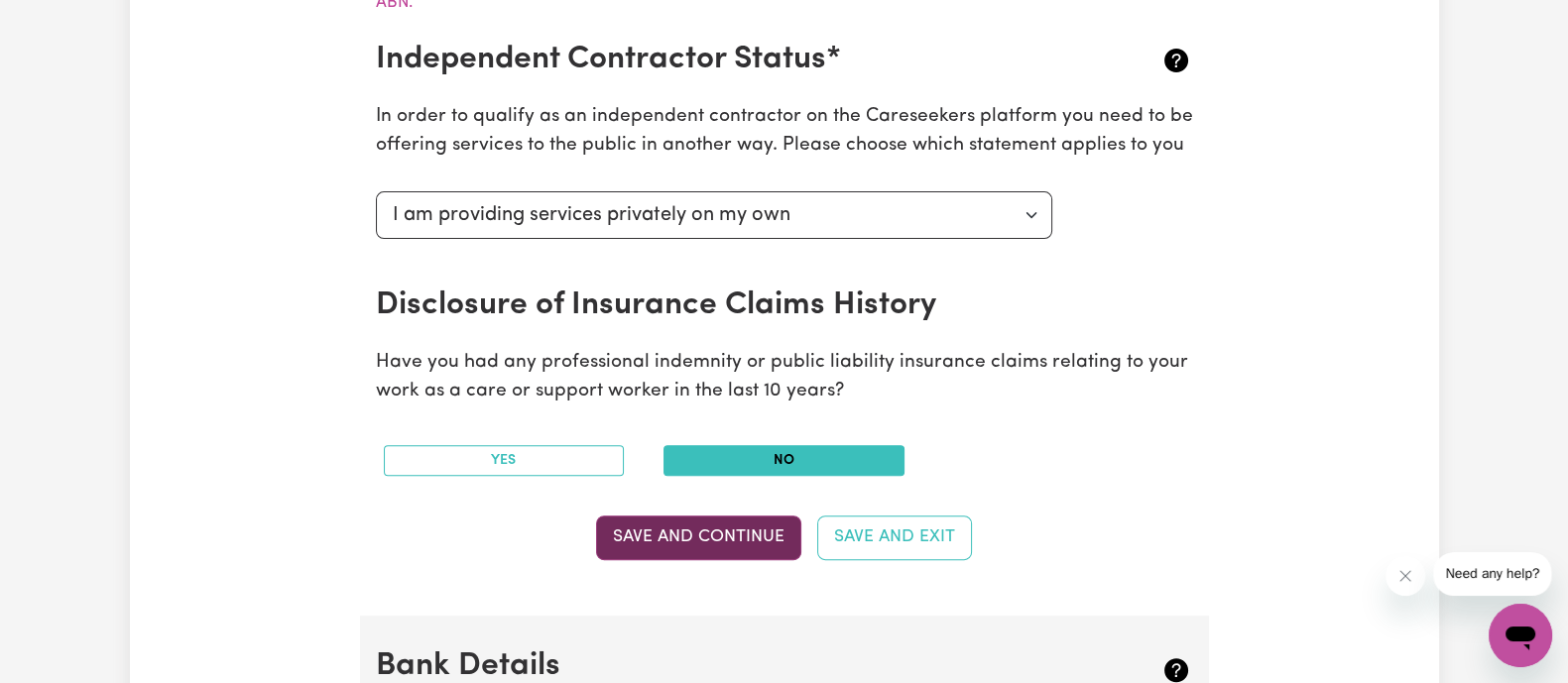click on "Save and Continue" at bounding box center [698, 537] 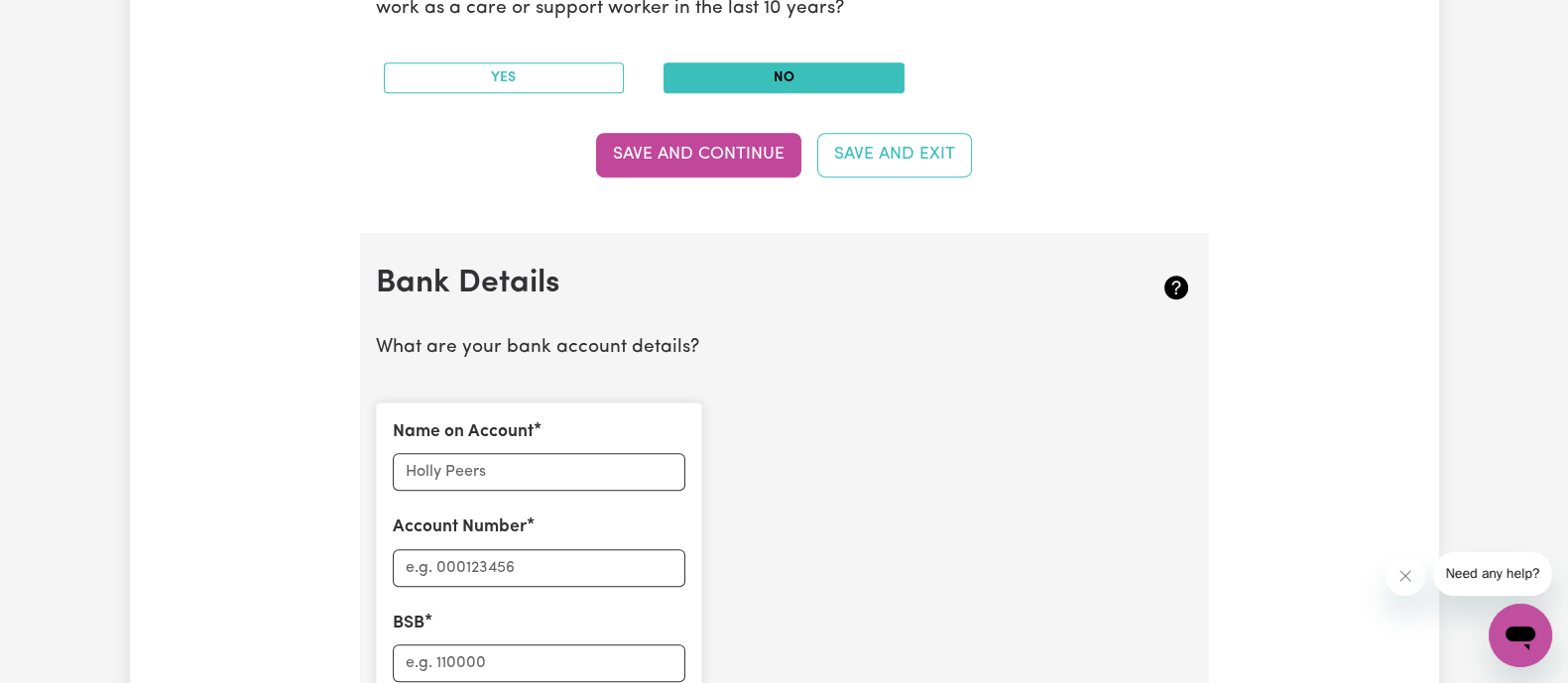 scroll, scrollTop: 1092, scrollLeft: 0, axis: vertical 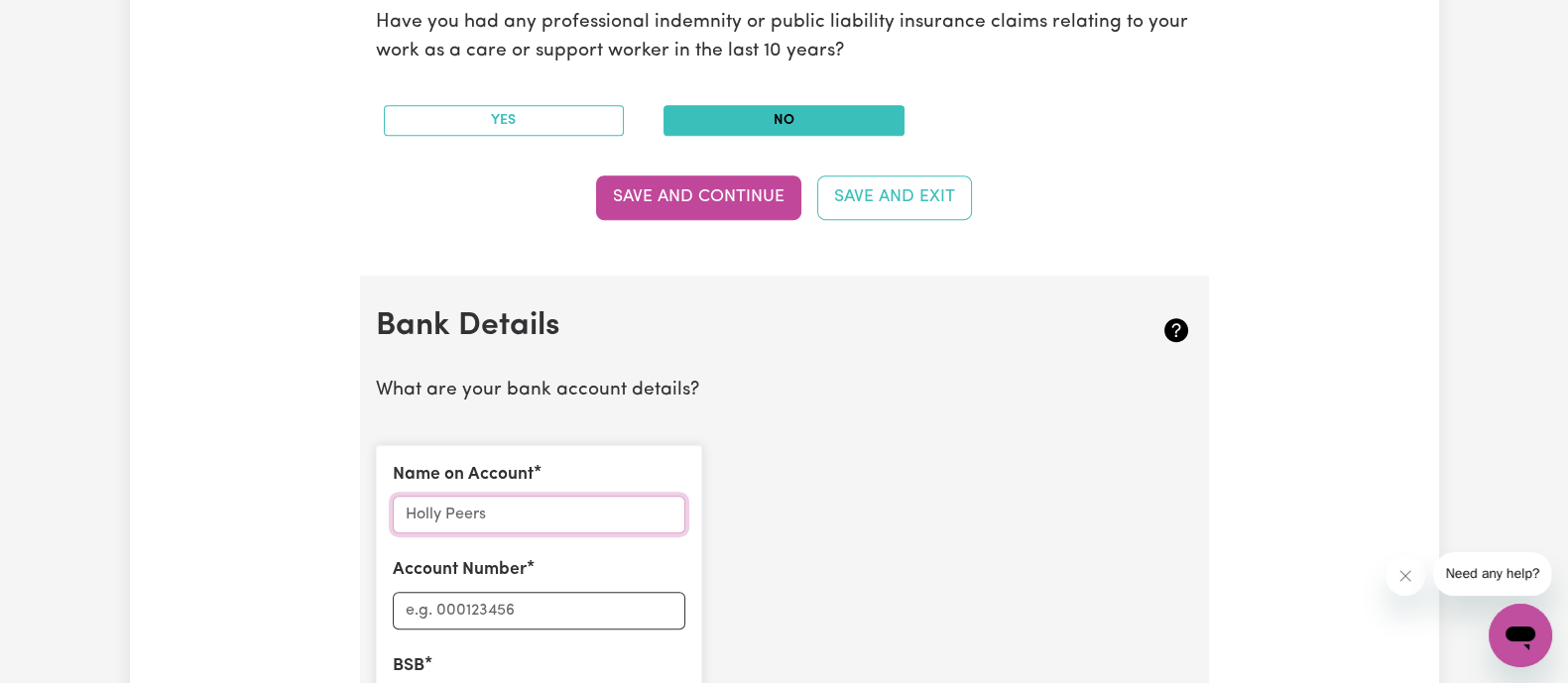 click on "Name on Account" at bounding box center (539, 514) 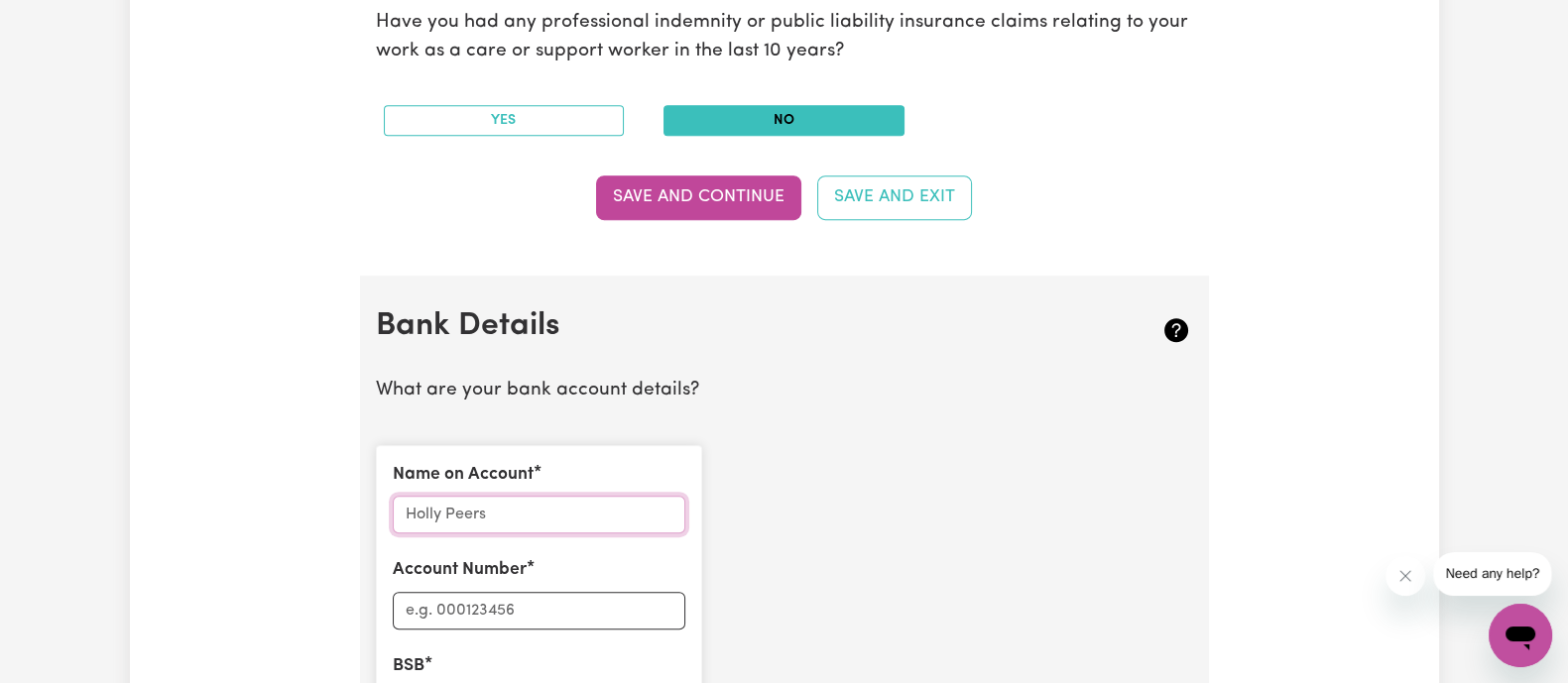type on "Supassara Prathumthong" 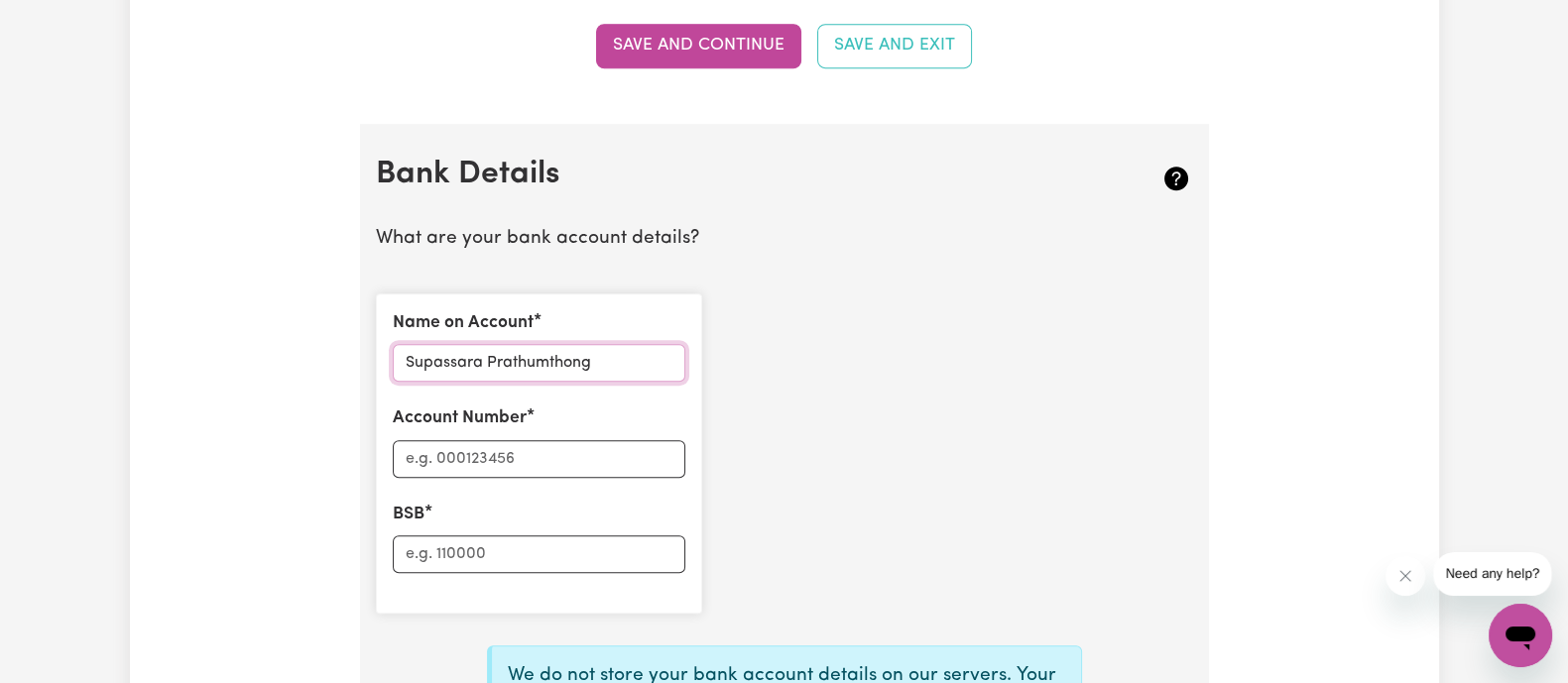 scroll, scrollTop: 1256, scrollLeft: 0, axis: vertical 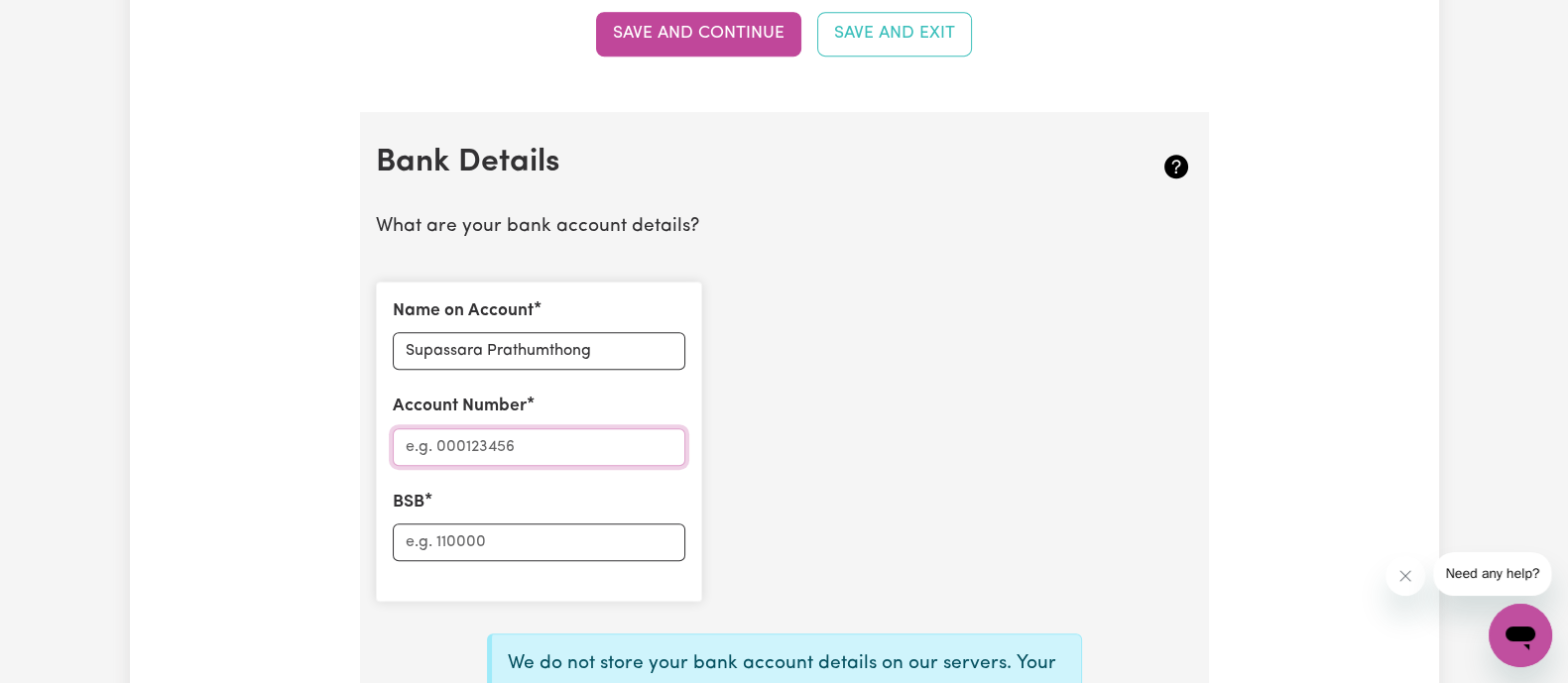 click on "Account Number" at bounding box center [539, 447] 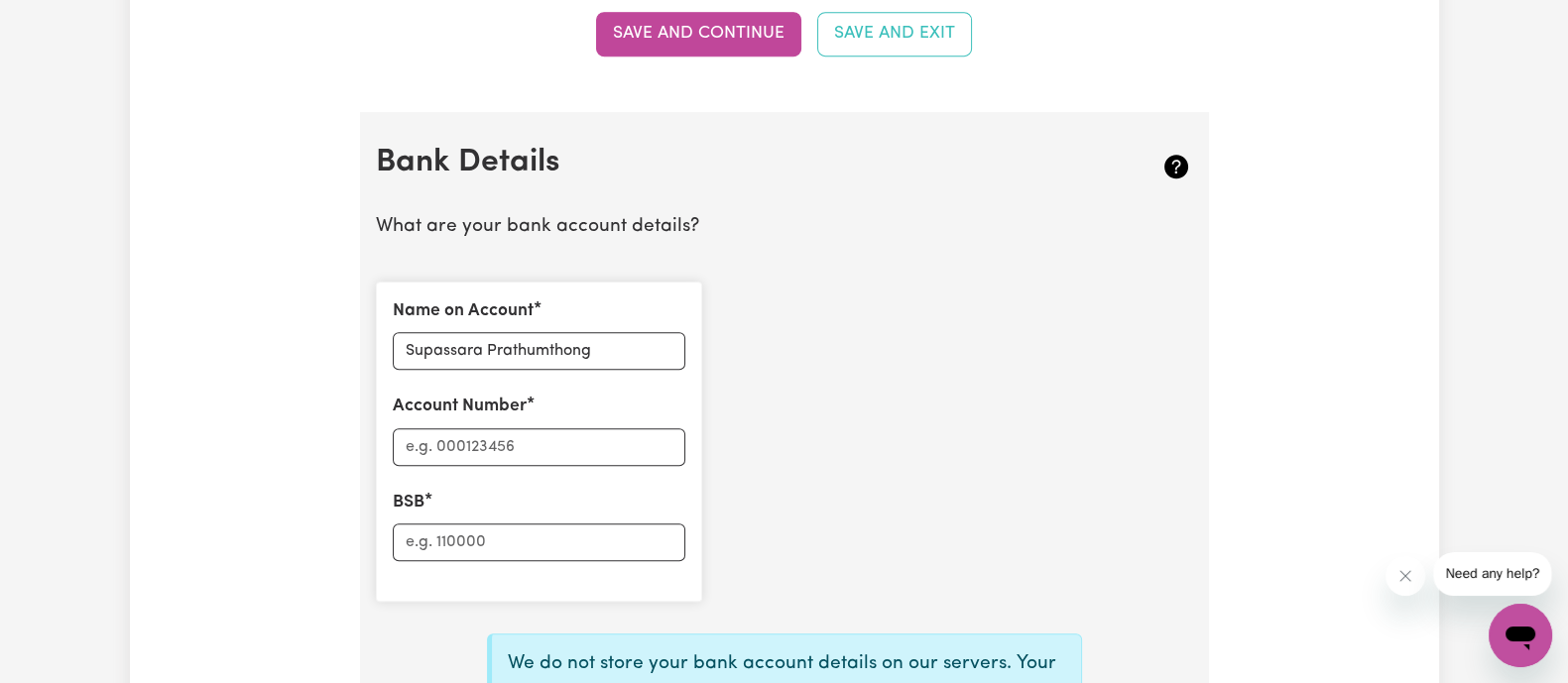 click on "Name on Account Supassara Prathumthong Account Number BSB" at bounding box center [784, 441] 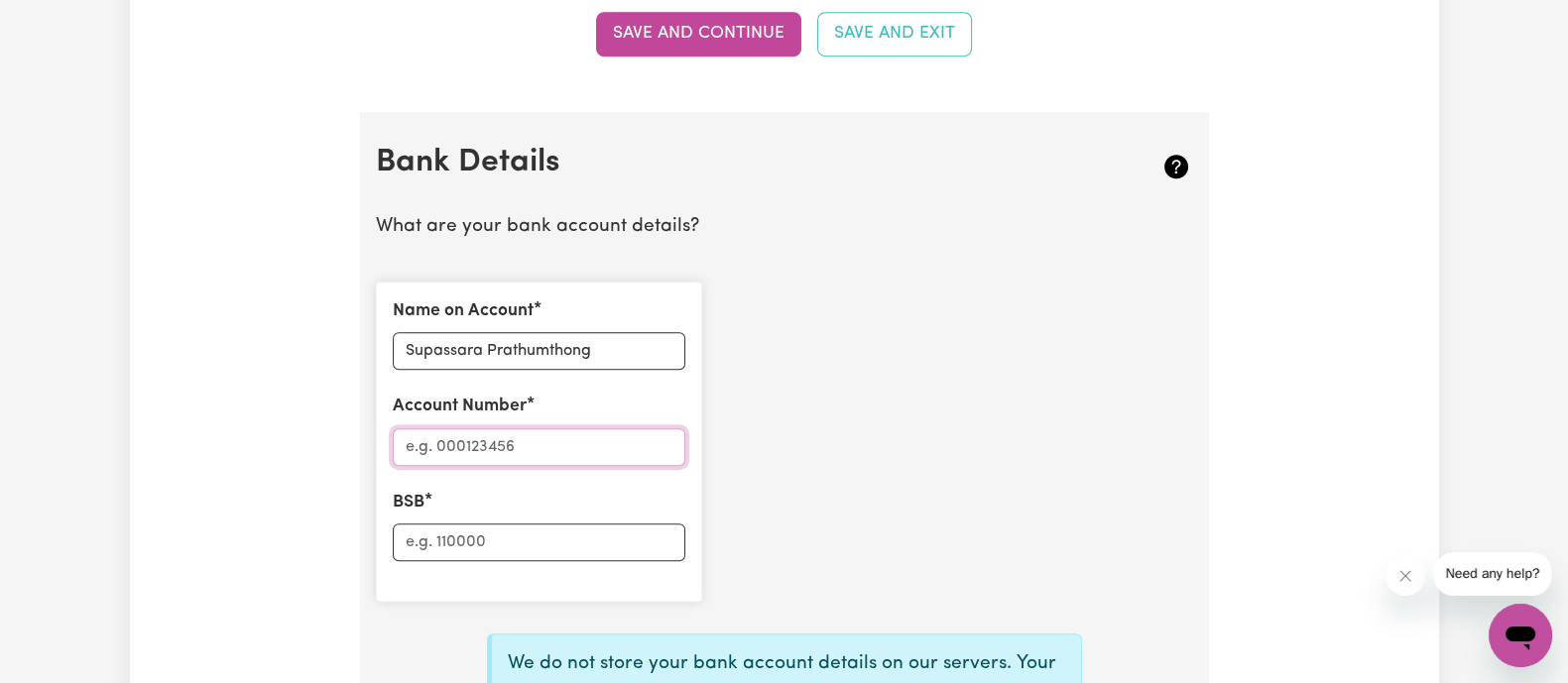 click on "Account Number" at bounding box center [539, 447] 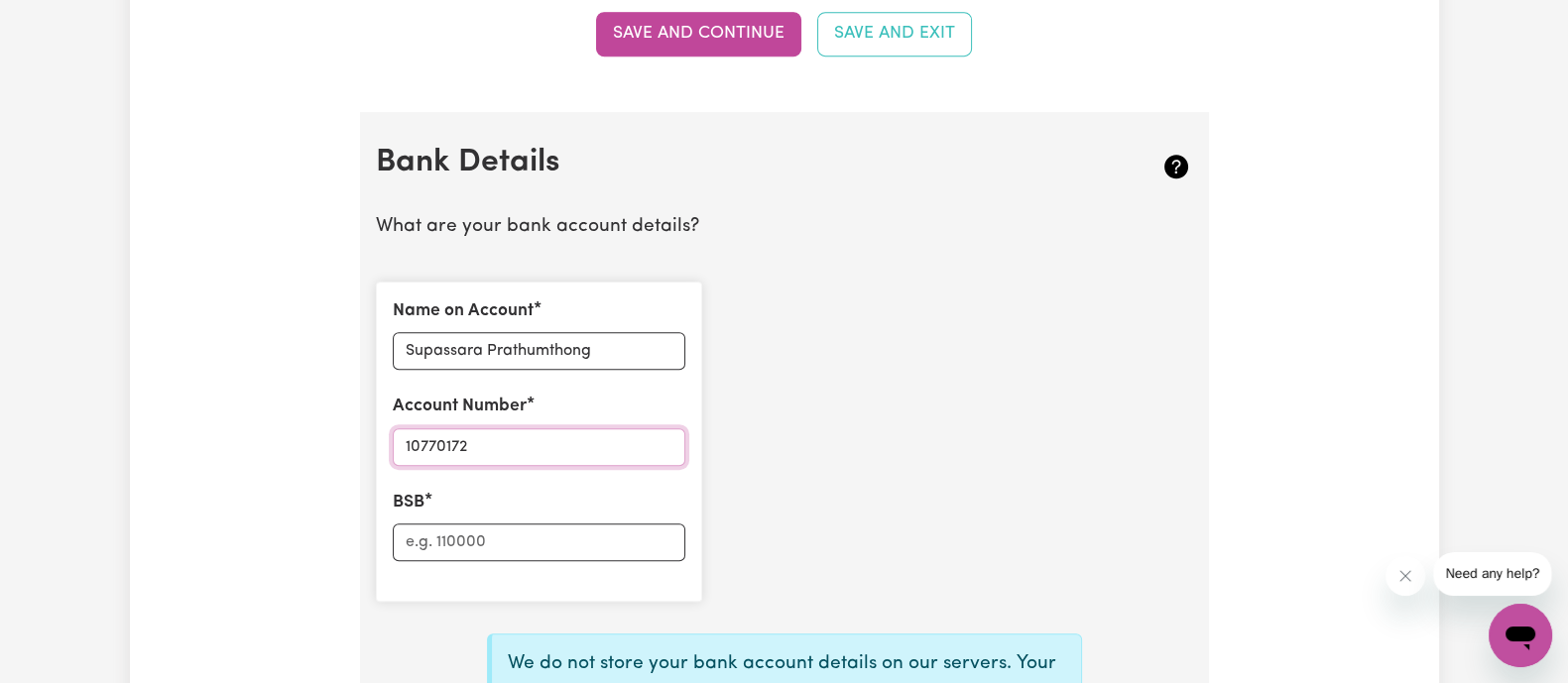 type on "10770172" 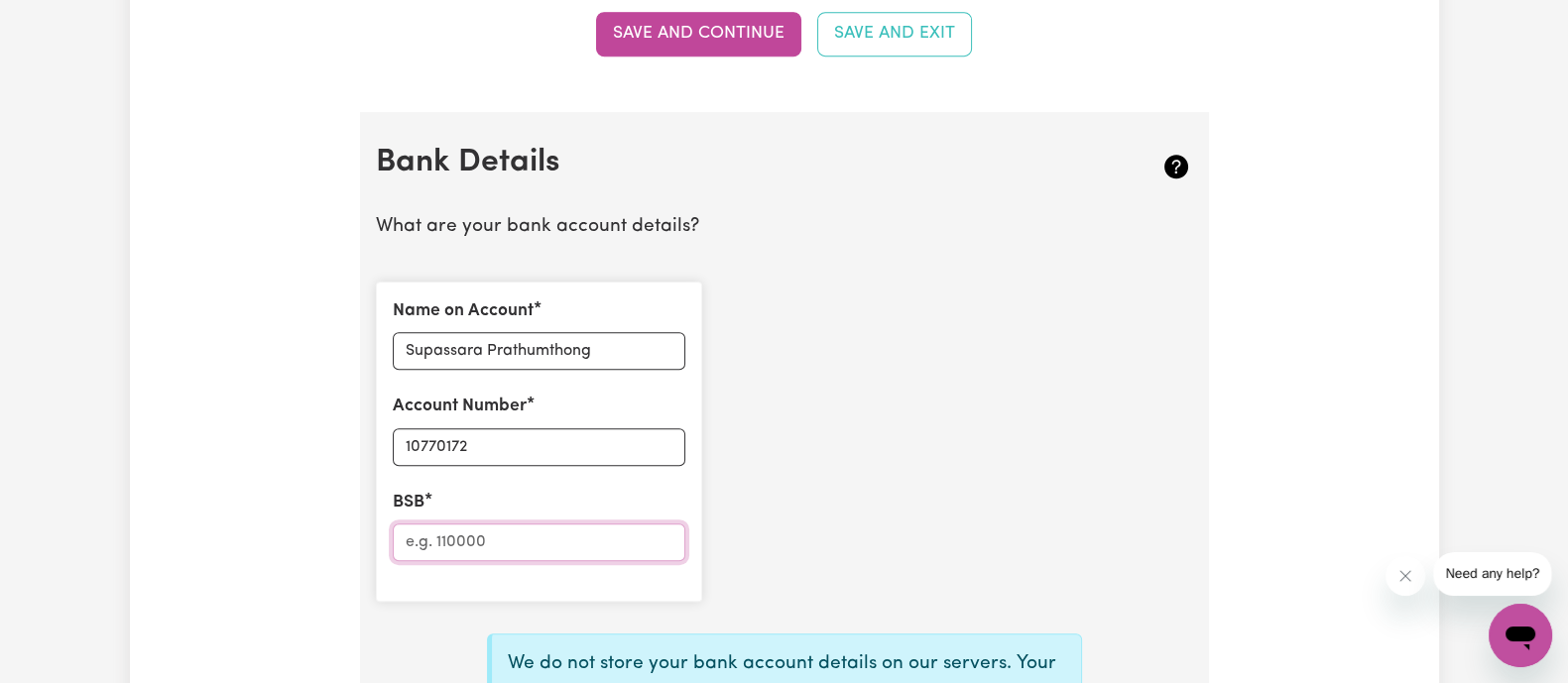 click on "BSB" at bounding box center [539, 542] 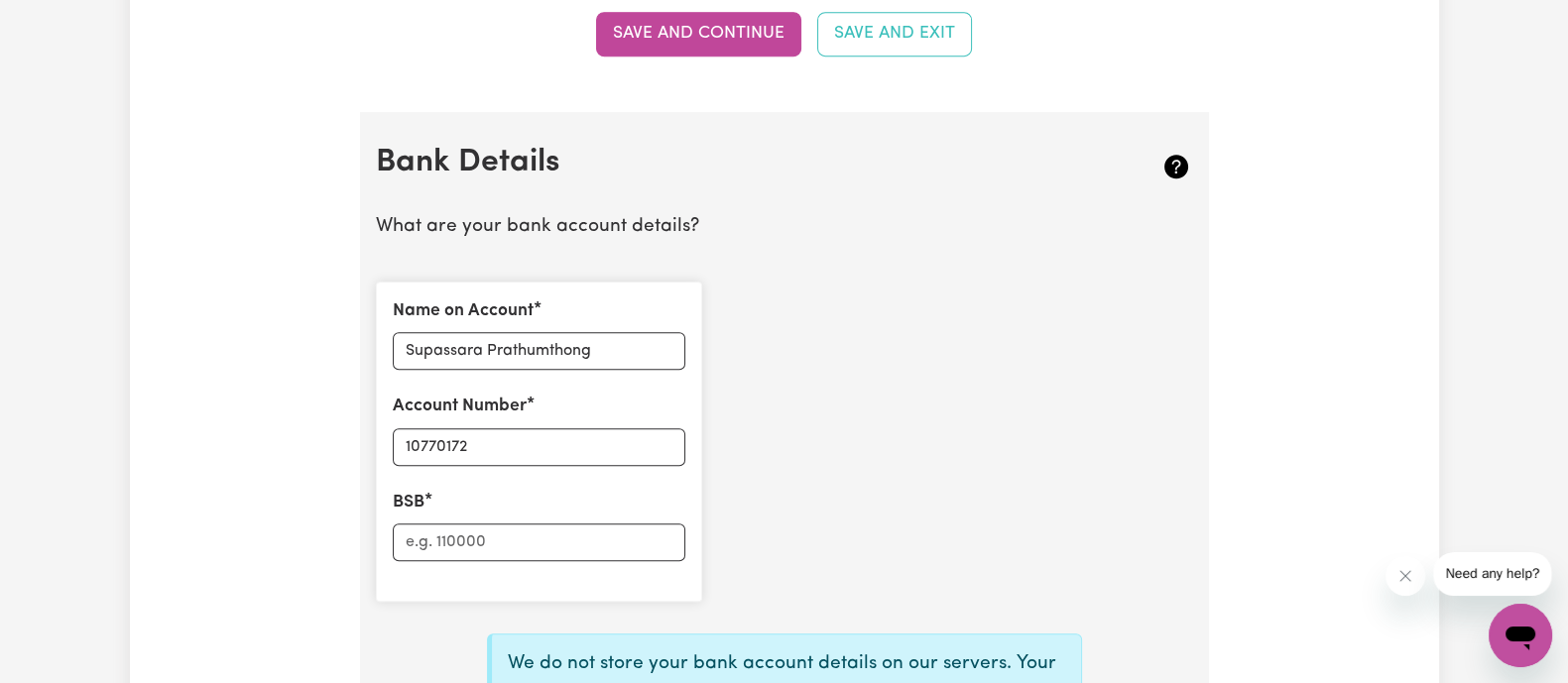click on "Name on Account Supassara Prathumthong Account Number 10770172 BSB" at bounding box center (784, 441) 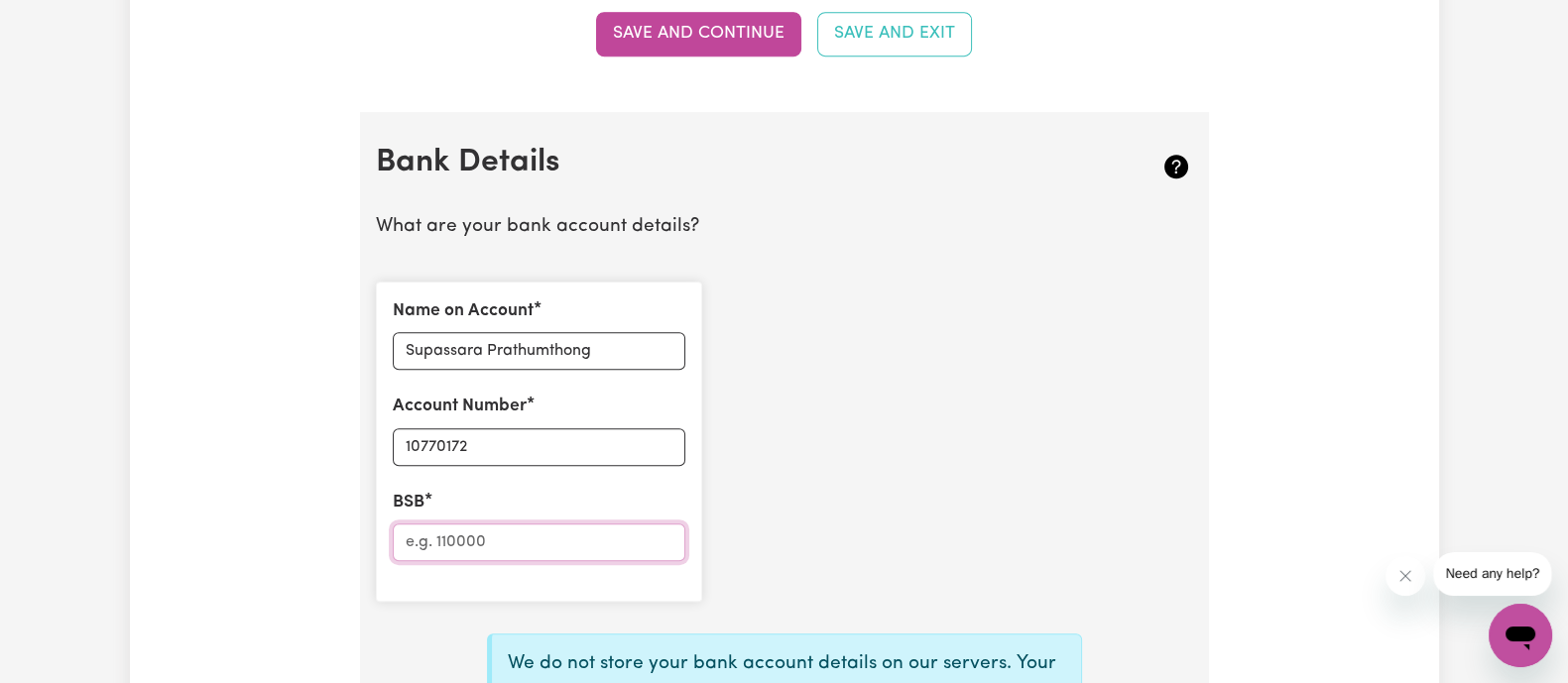 click on "BSB" at bounding box center [539, 542] 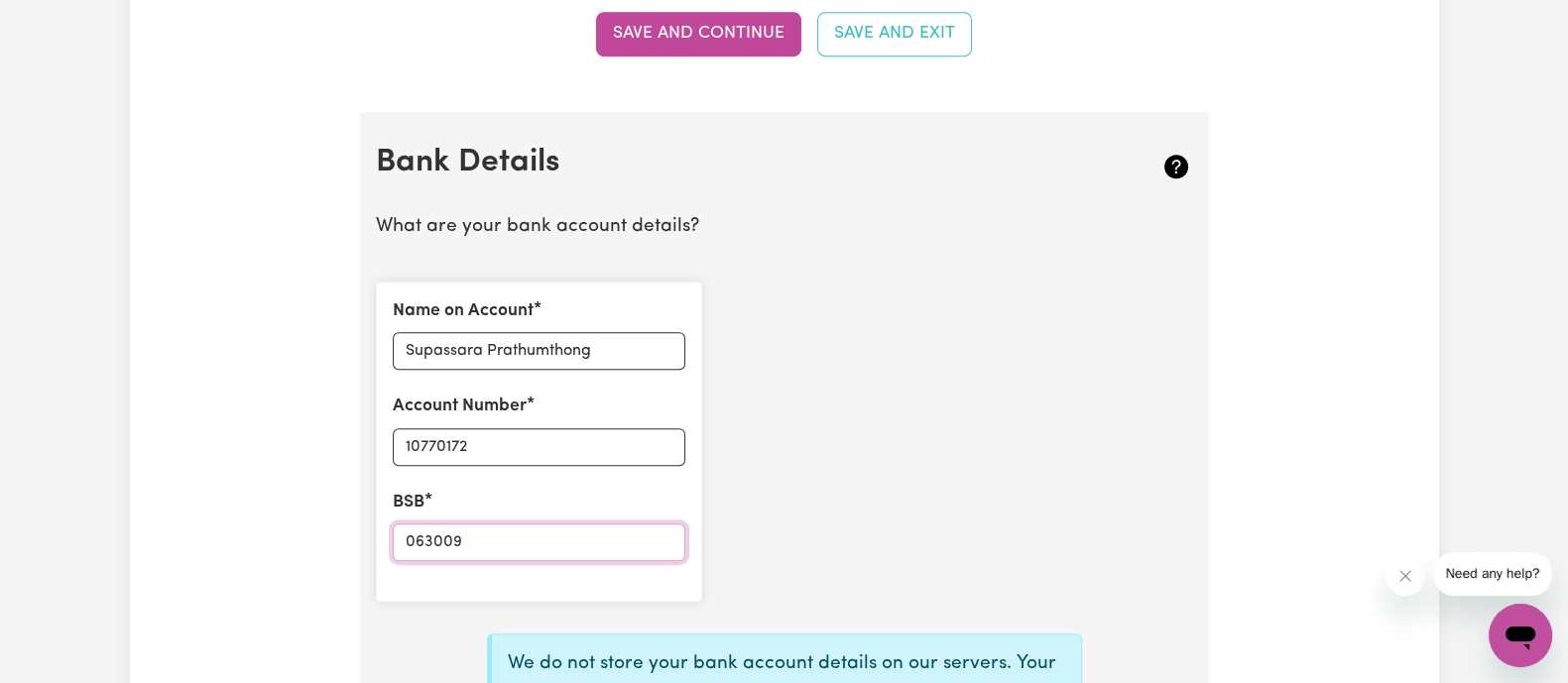 type on "063009" 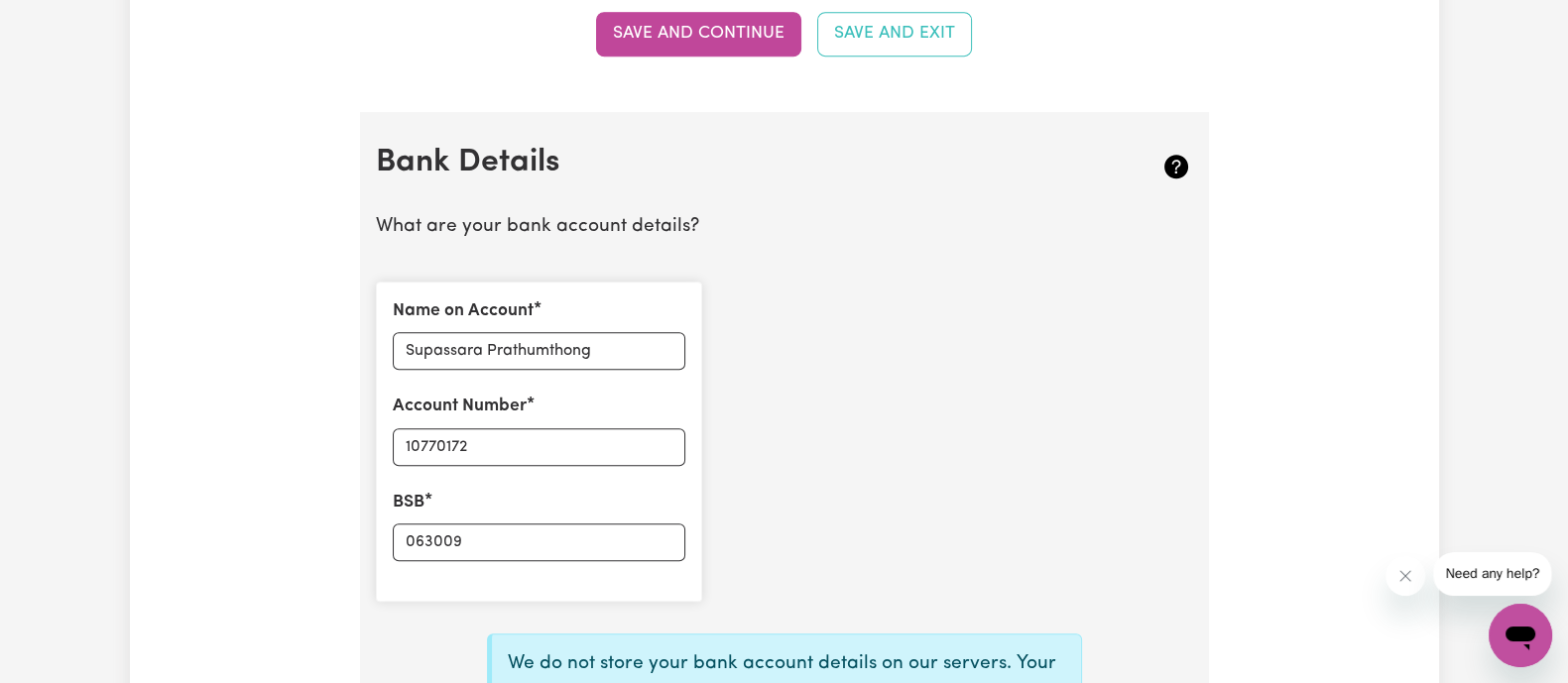 click on "Name on Account Supassara Prathumthong Account Number 10770172 BSB 063009" at bounding box center [784, 441] 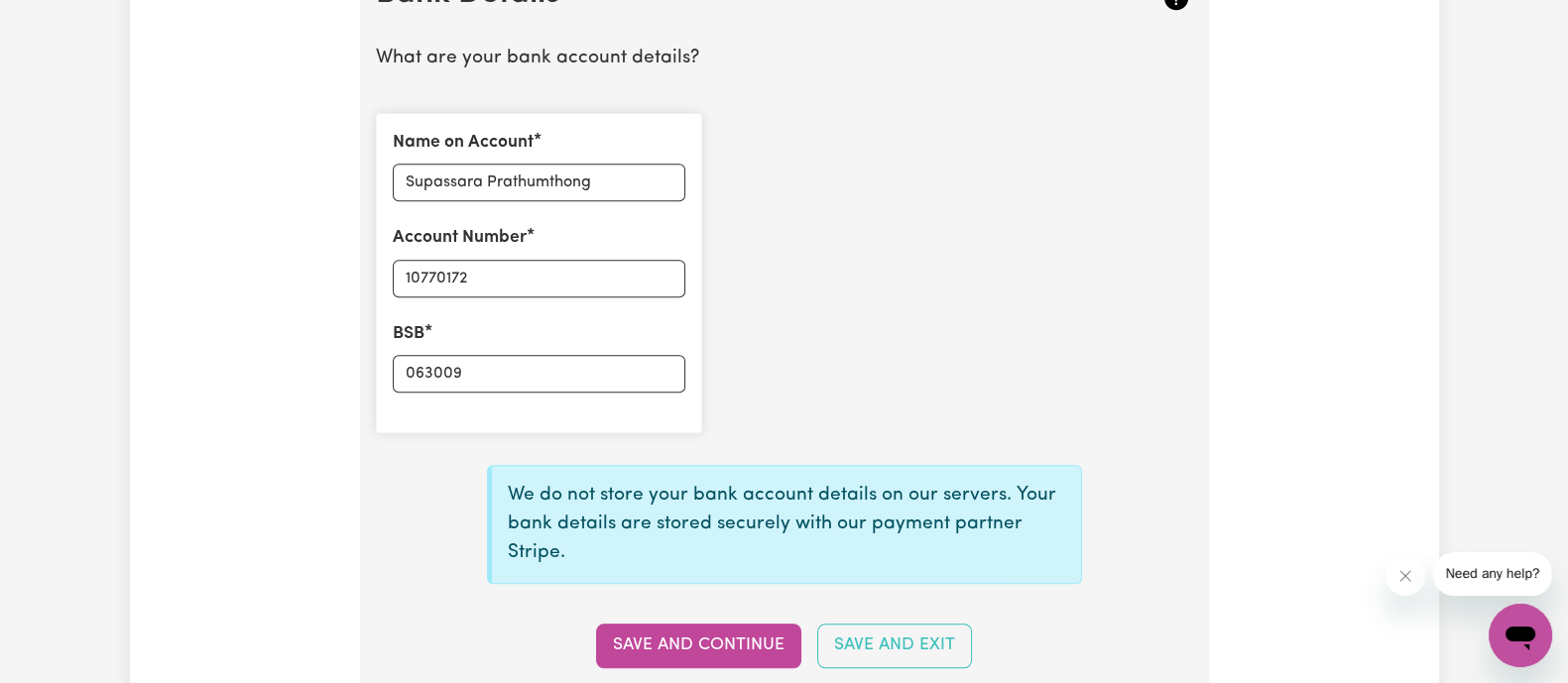 scroll, scrollTop: 1454, scrollLeft: 0, axis: vertical 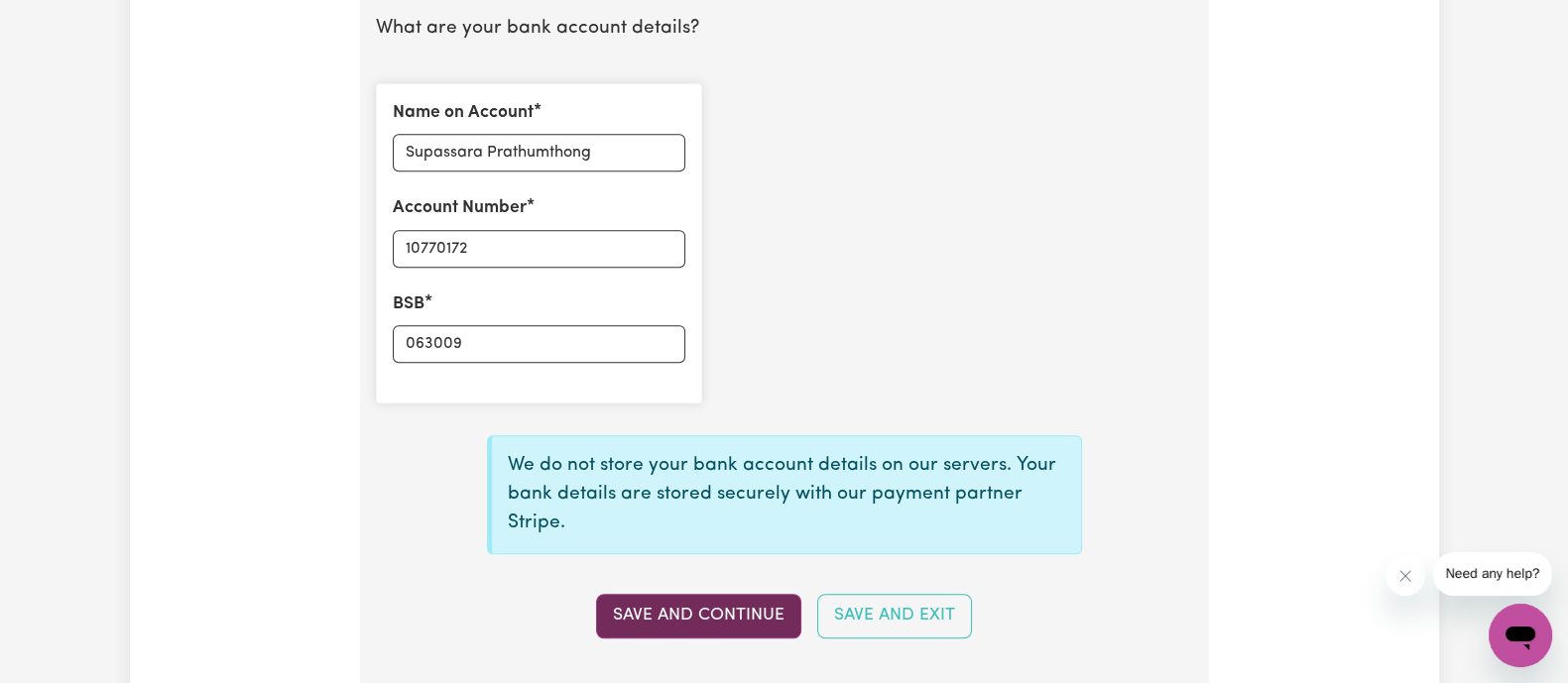 click on "Save and Continue" at bounding box center [698, 616] 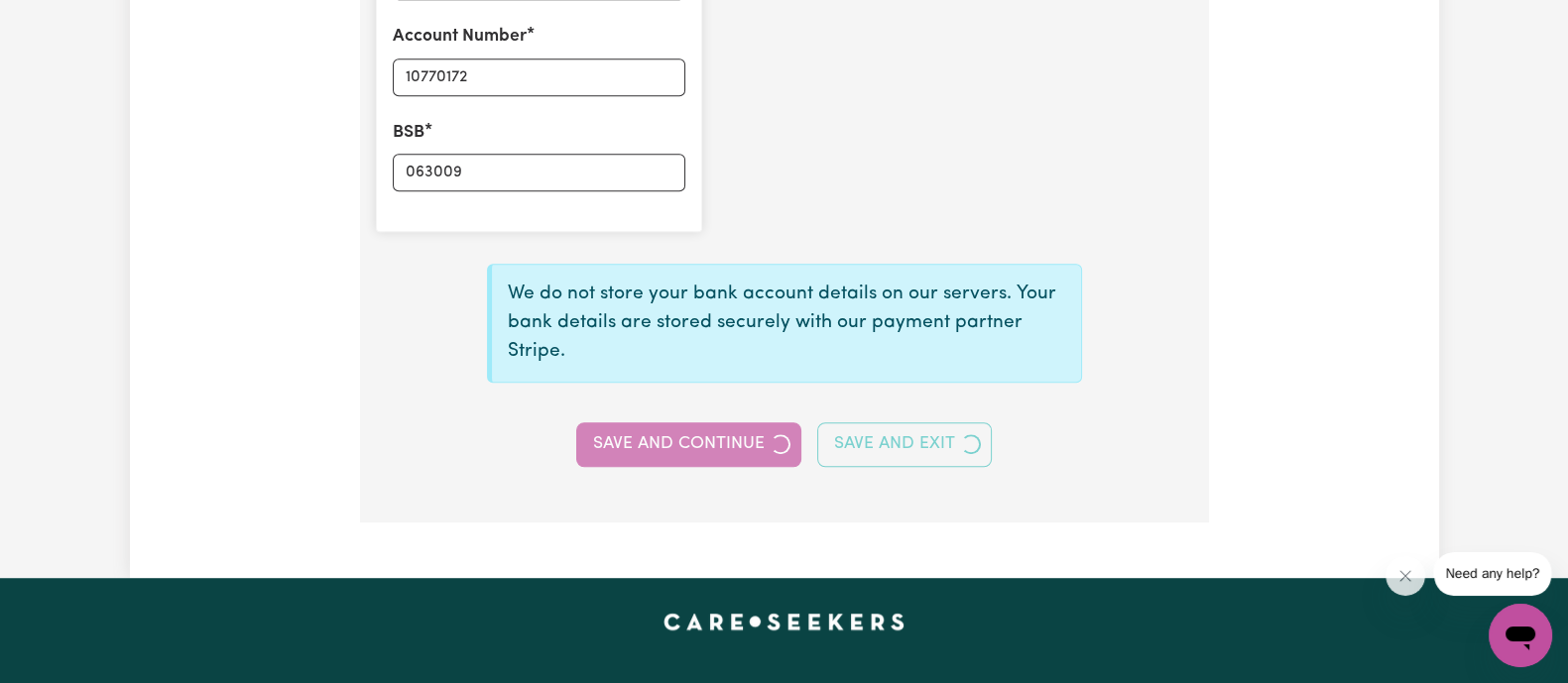 scroll, scrollTop: 1628, scrollLeft: 0, axis: vertical 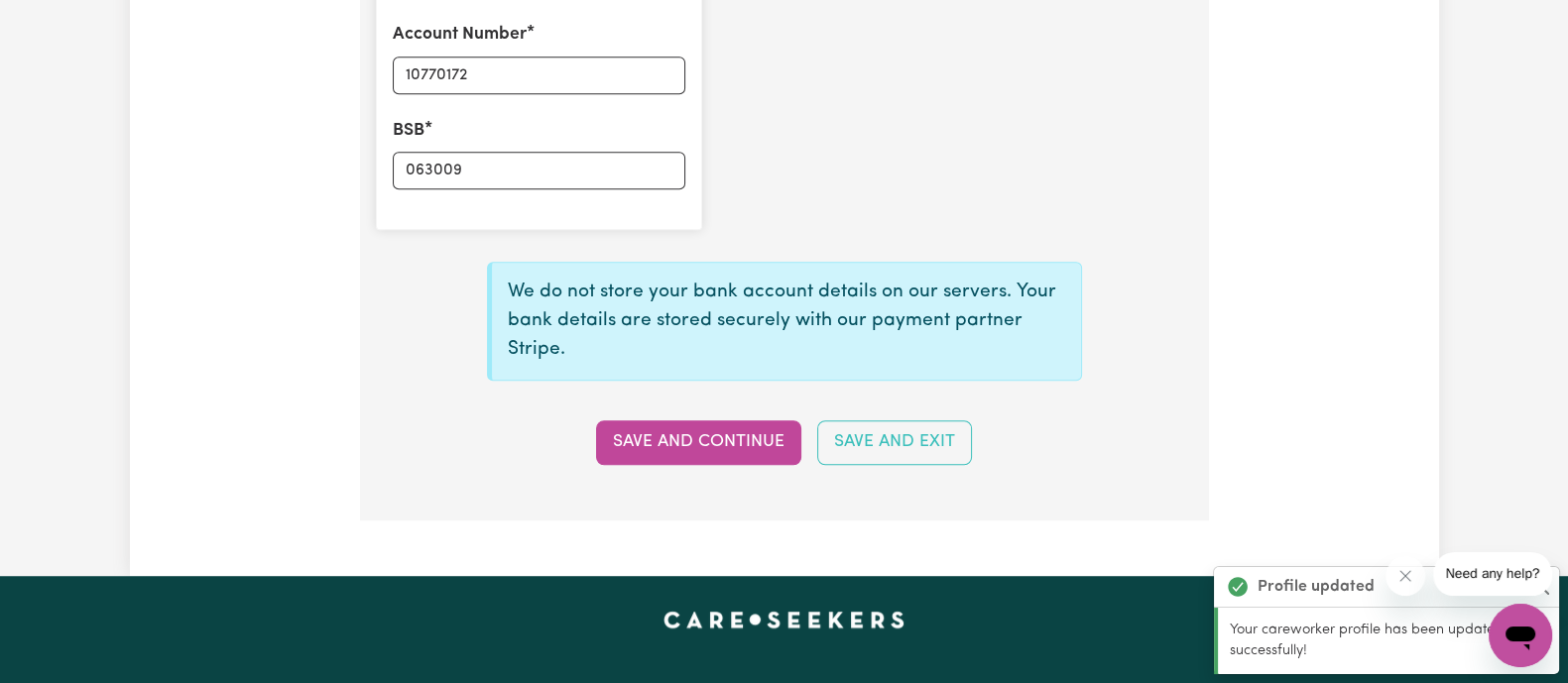 type on "****0172" 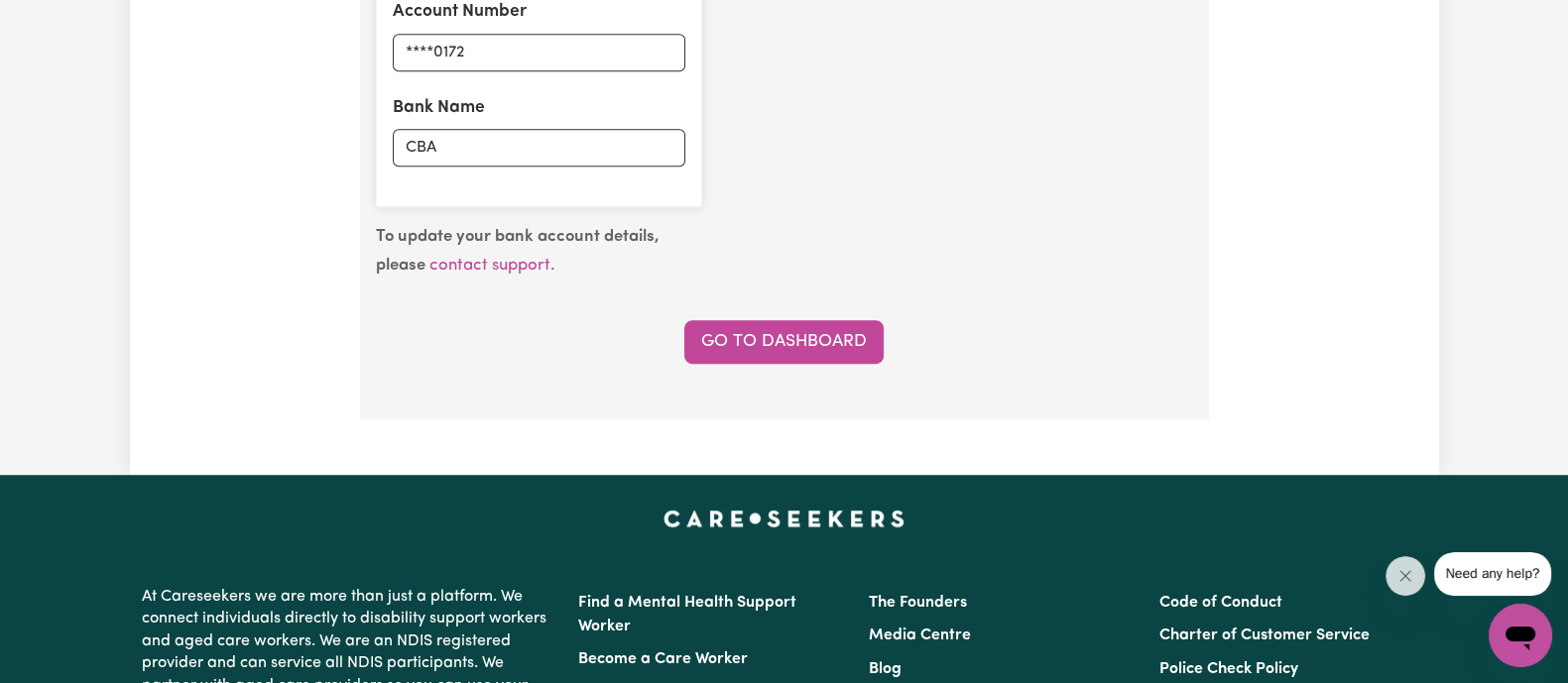 scroll, scrollTop: 1652, scrollLeft: 0, axis: vertical 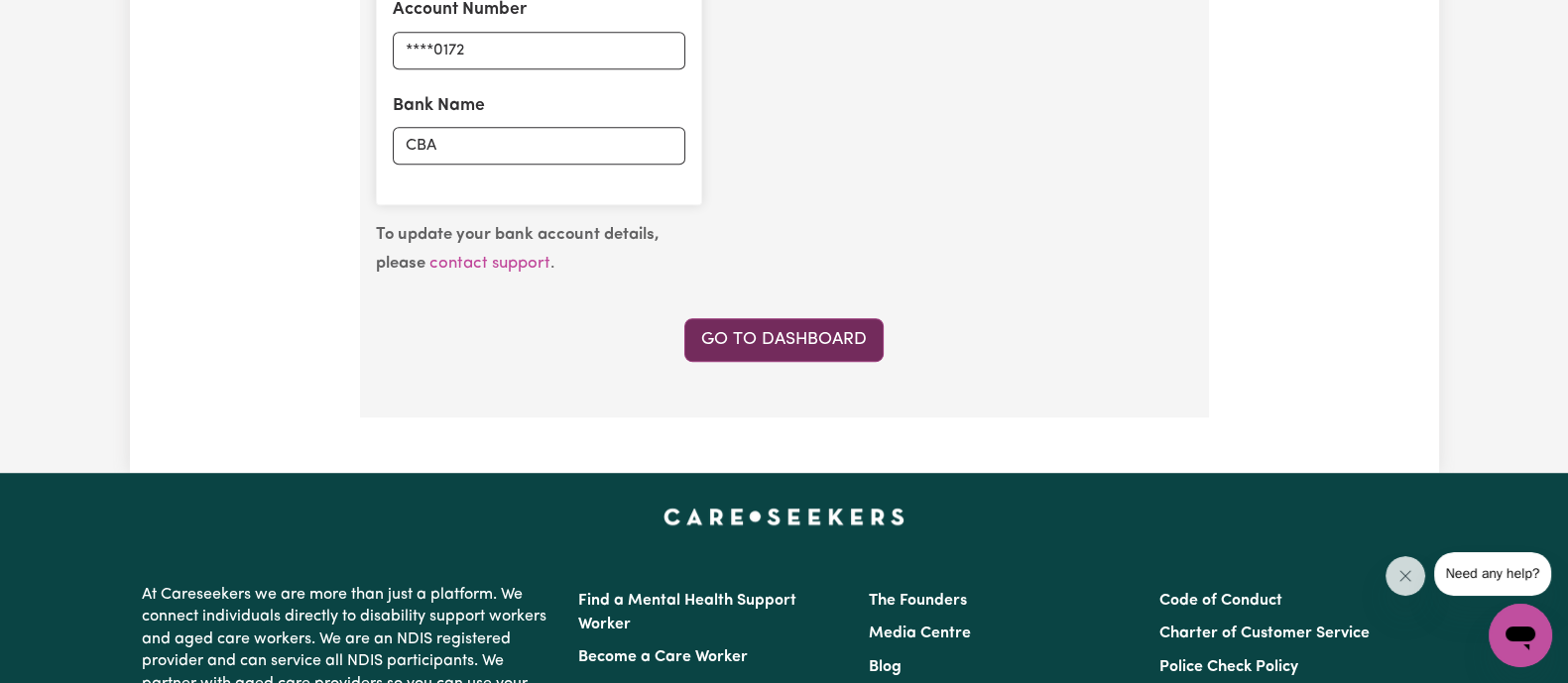 click on "Go to Dashboard" at bounding box center (784, 340) 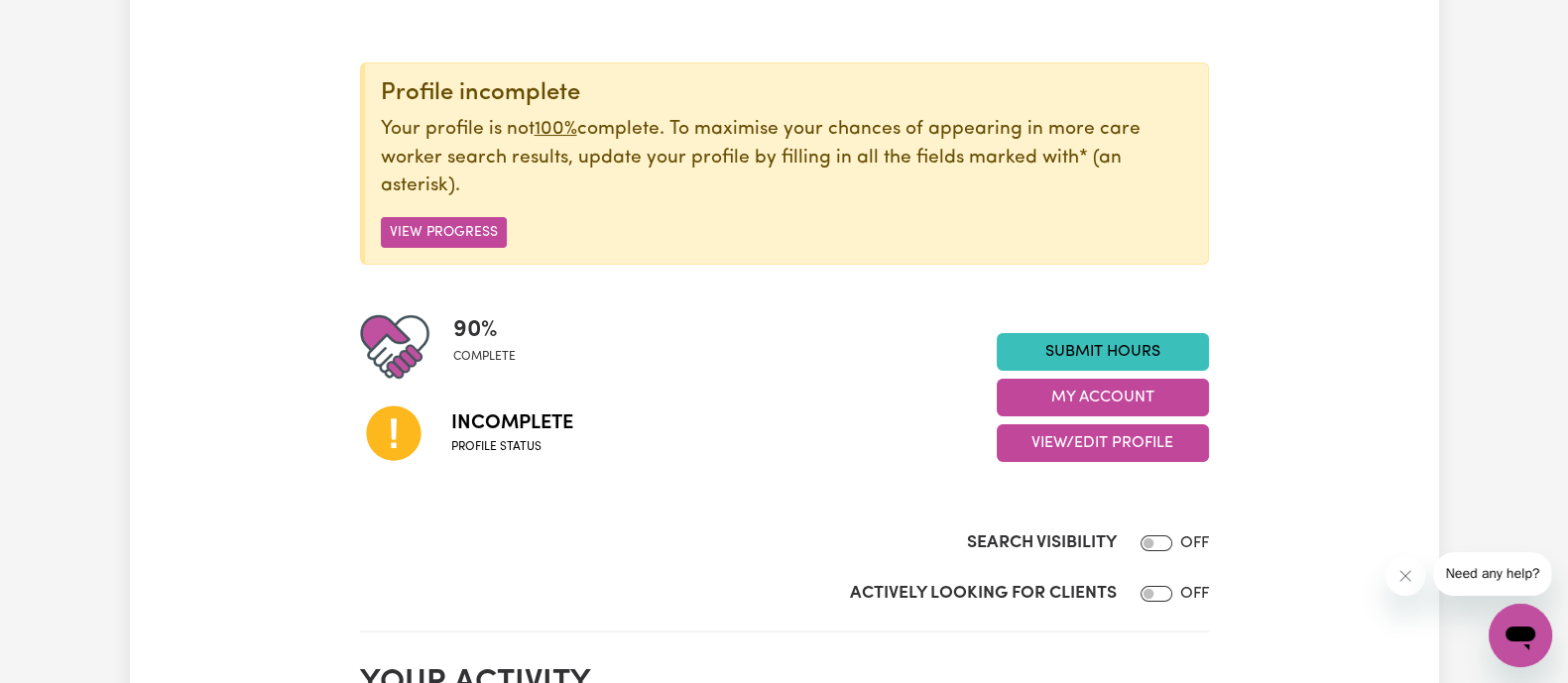 scroll, scrollTop: 0, scrollLeft: 0, axis: both 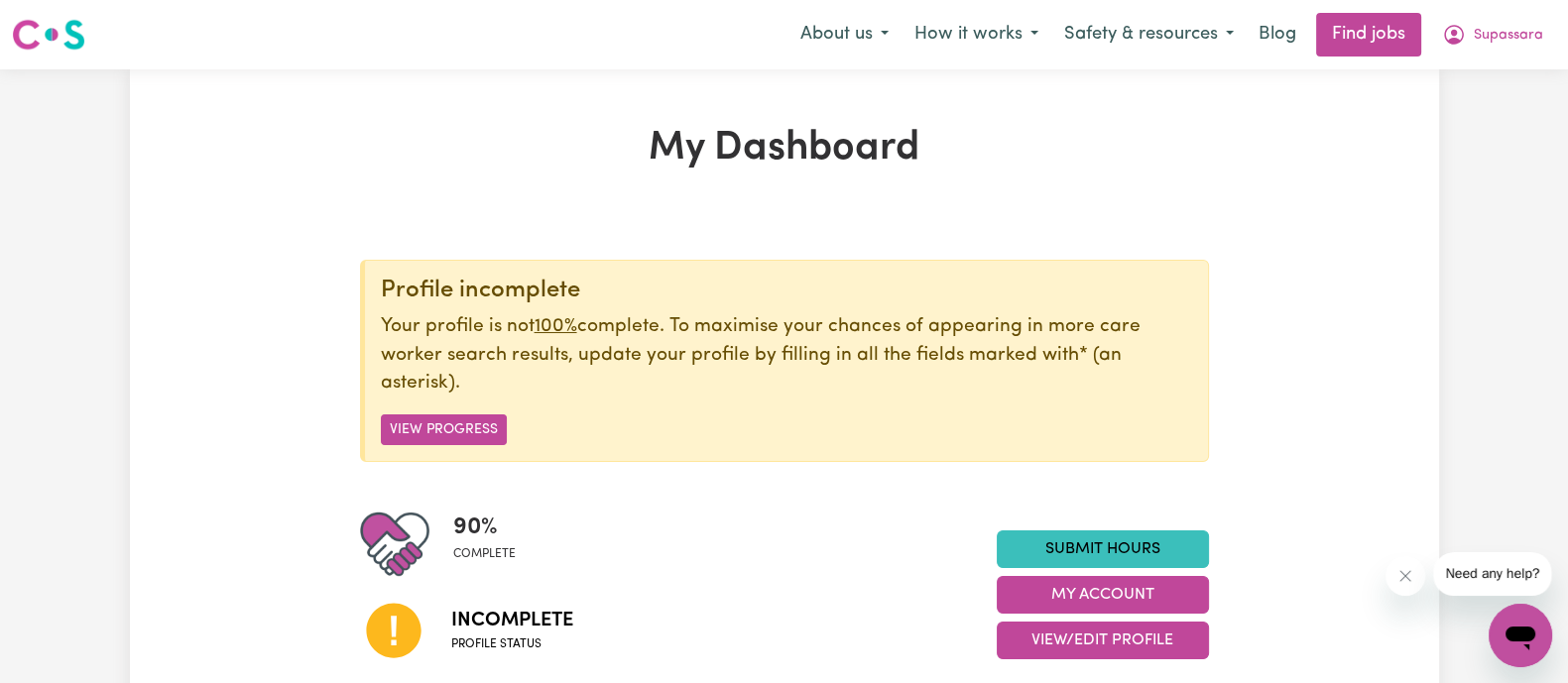 drag, startPoint x: 1522, startPoint y: 2, endPoint x: 907, endPoint y: 62, distance: 617.9199 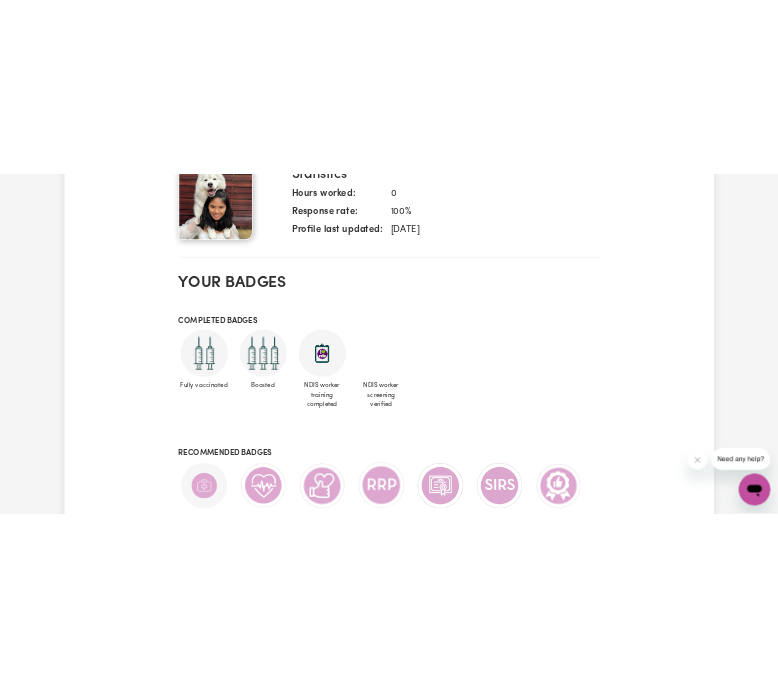 scroll, scrollTop: 921, scrollLeft: 0, axis: vertical 